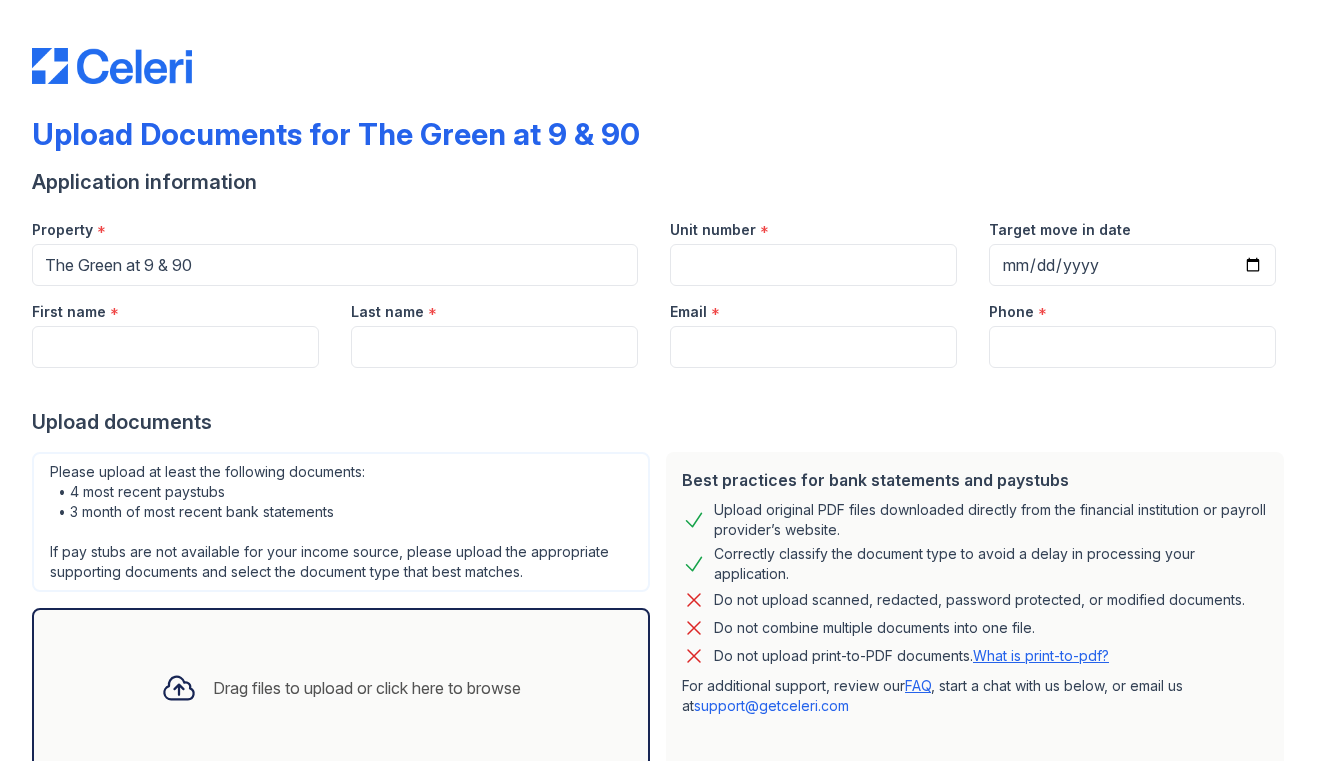 scroll, scrollTop: 0, scrollLeft: 0, axis: both 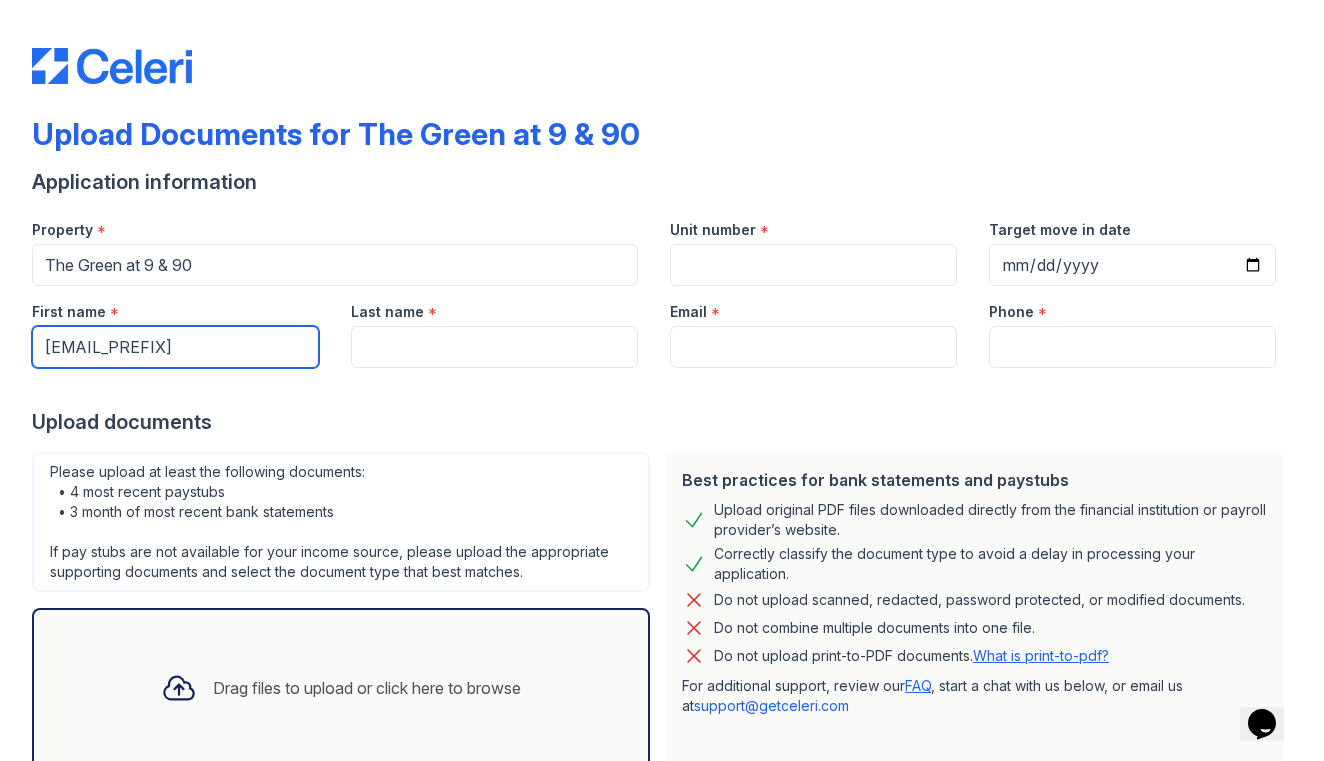 type on "[EMAIL_PREFIX]" 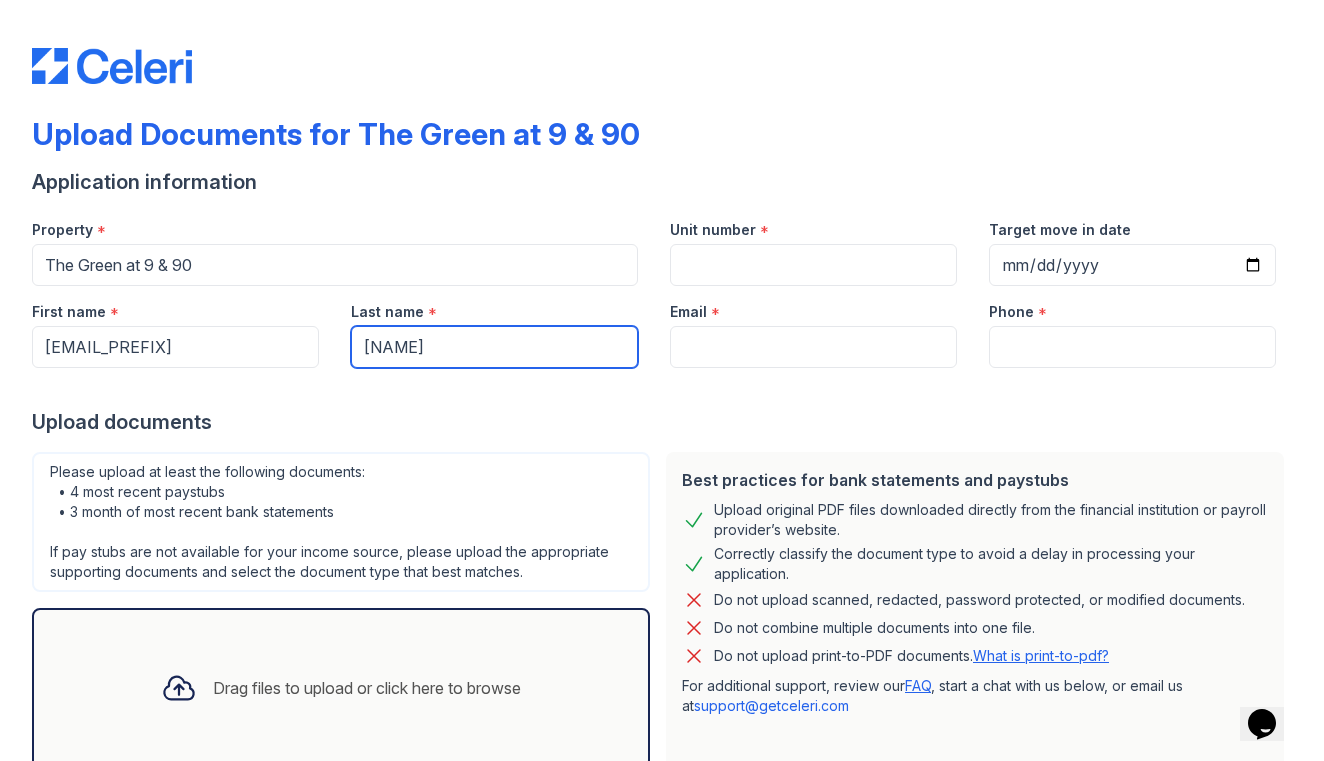 type on "[NAME]" 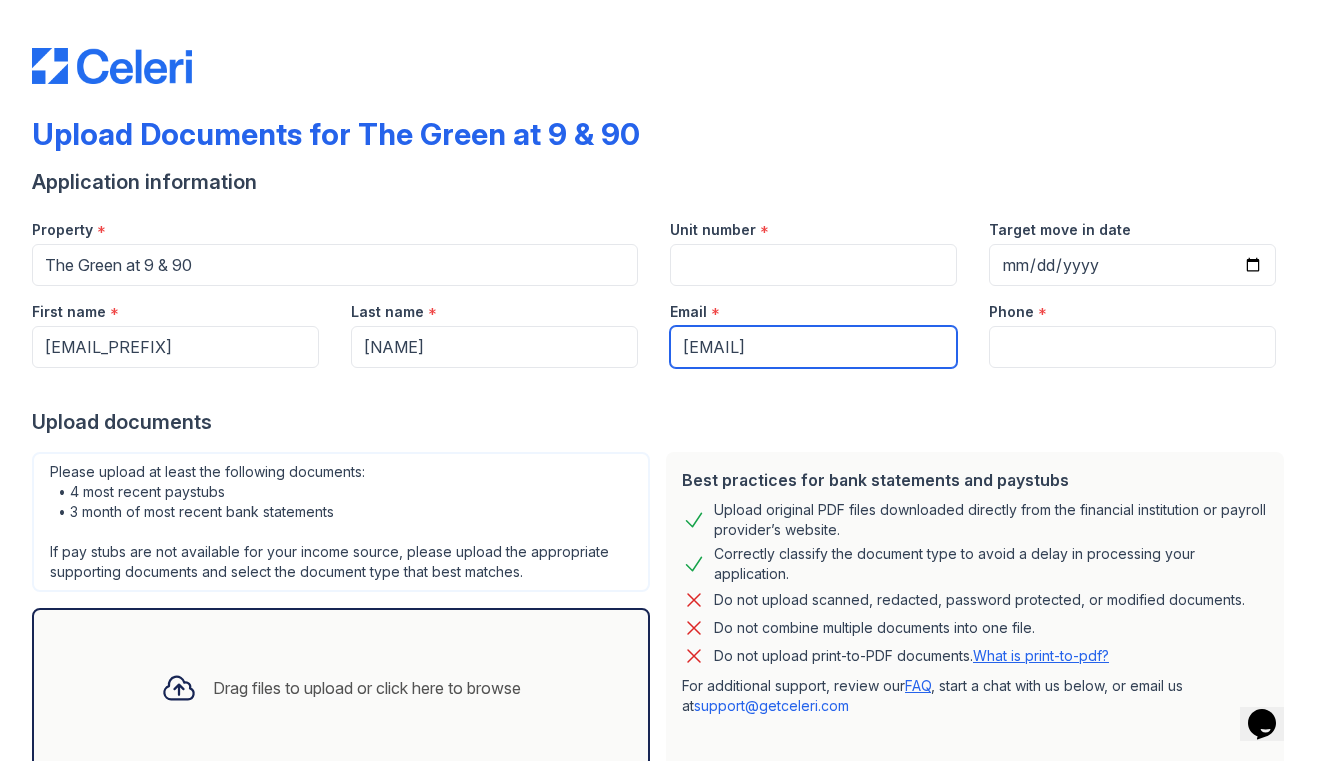 type on "[EMAIL]" 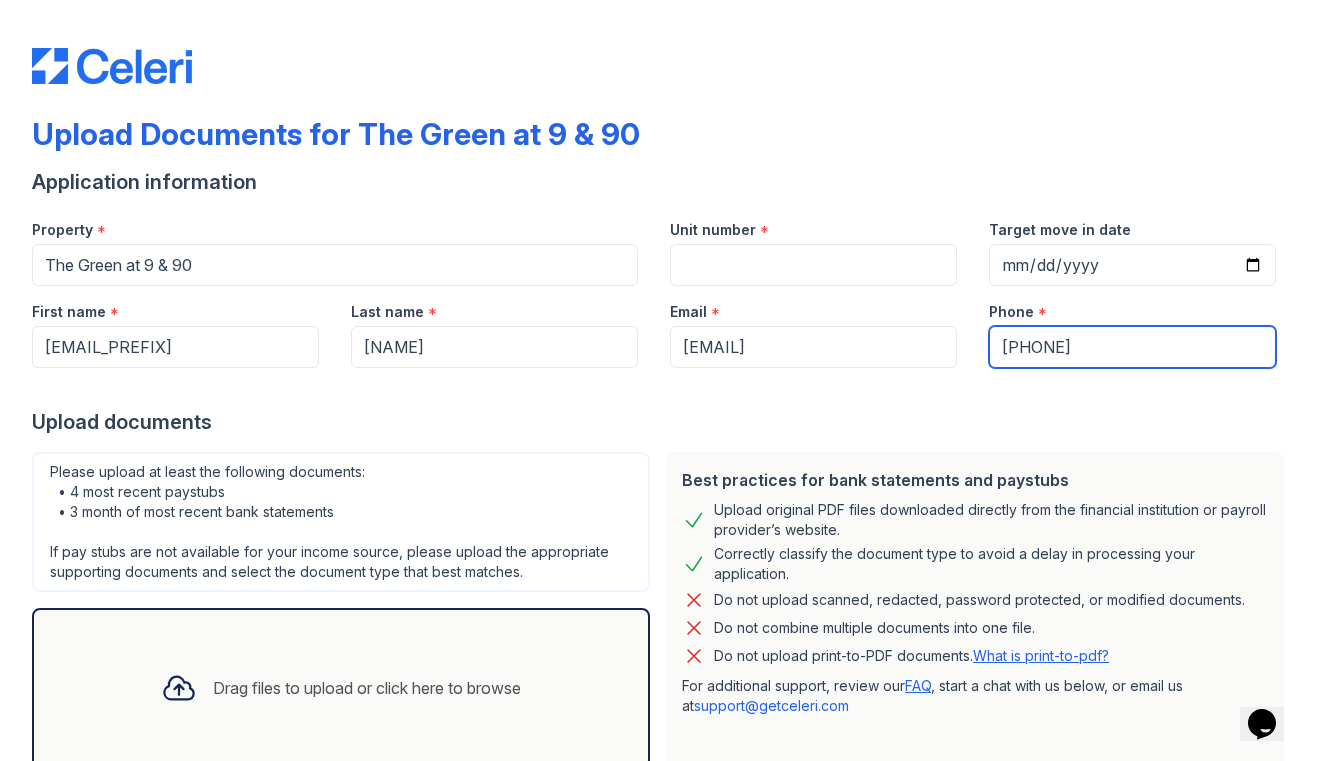 type on "[PHONE]" 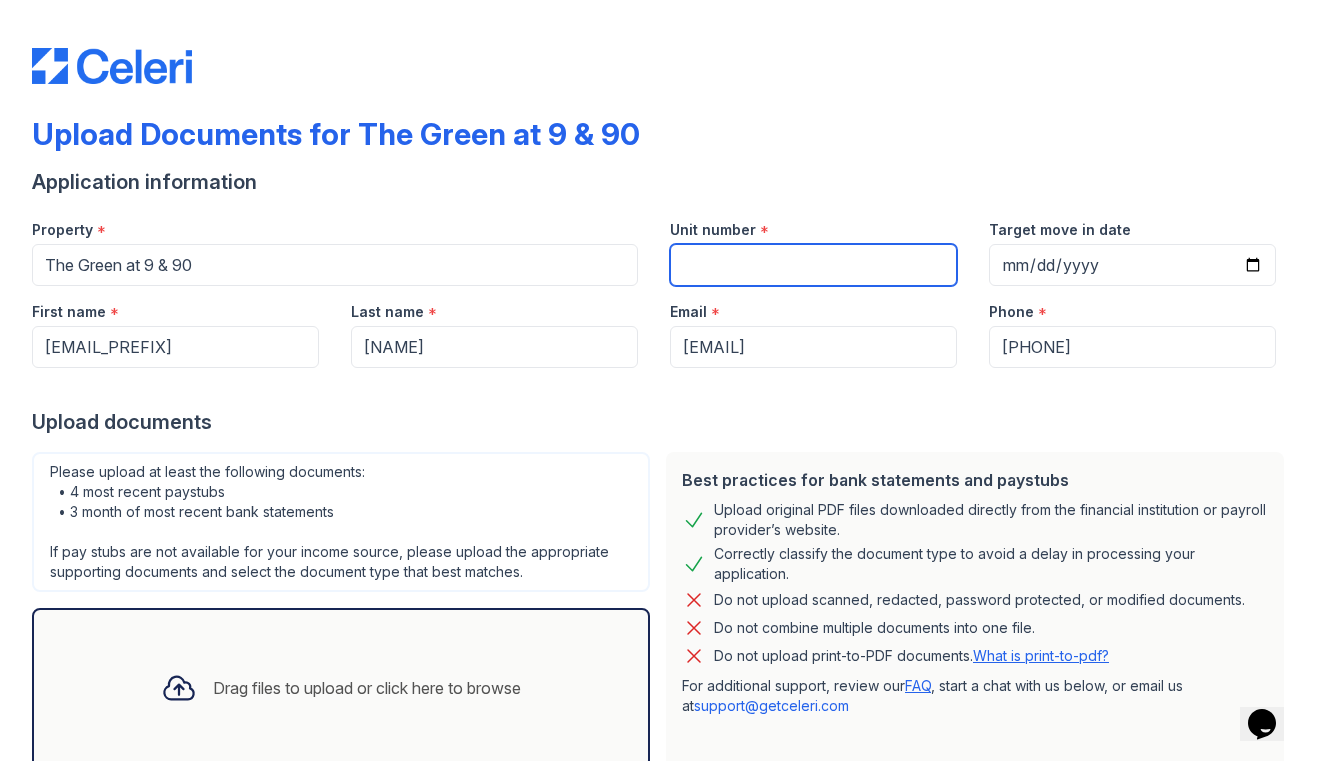 click on "Unit number" at bounding box center (813, 265) 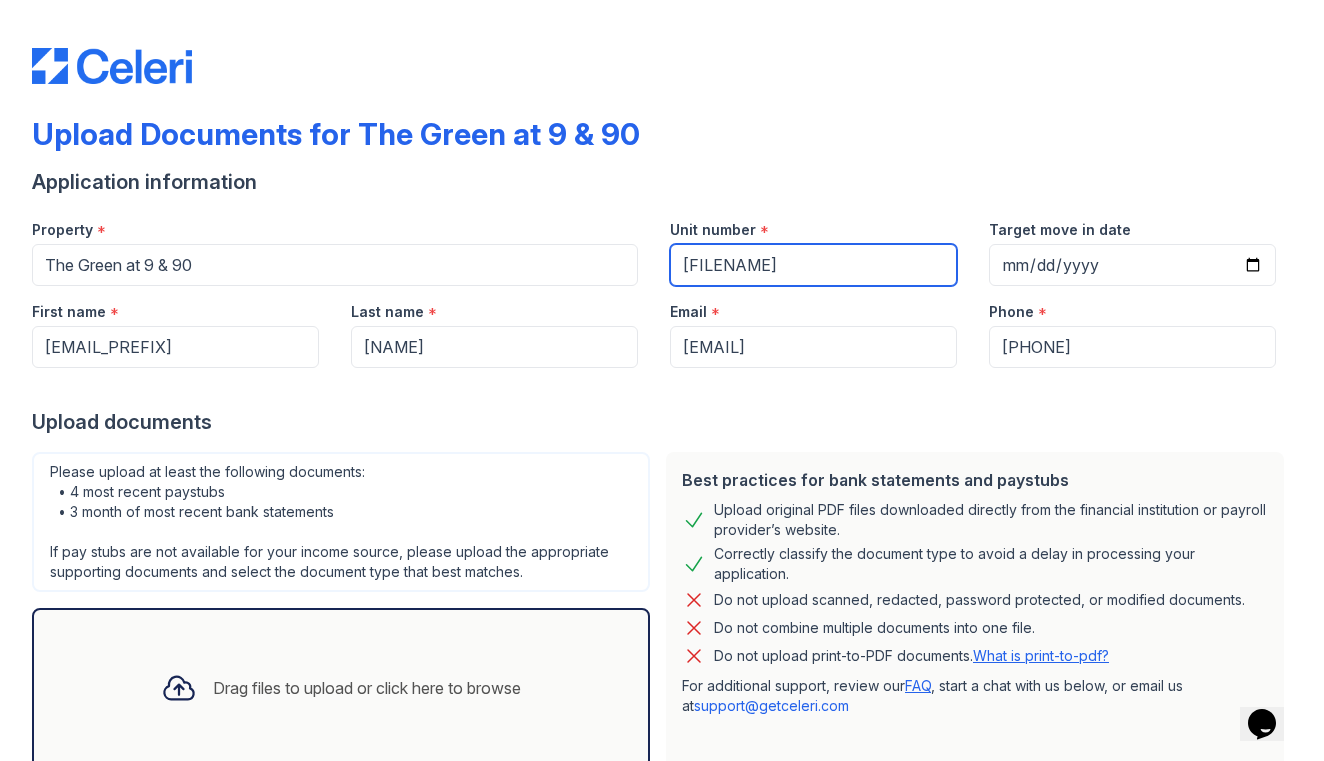 type on "[FILENAME]" 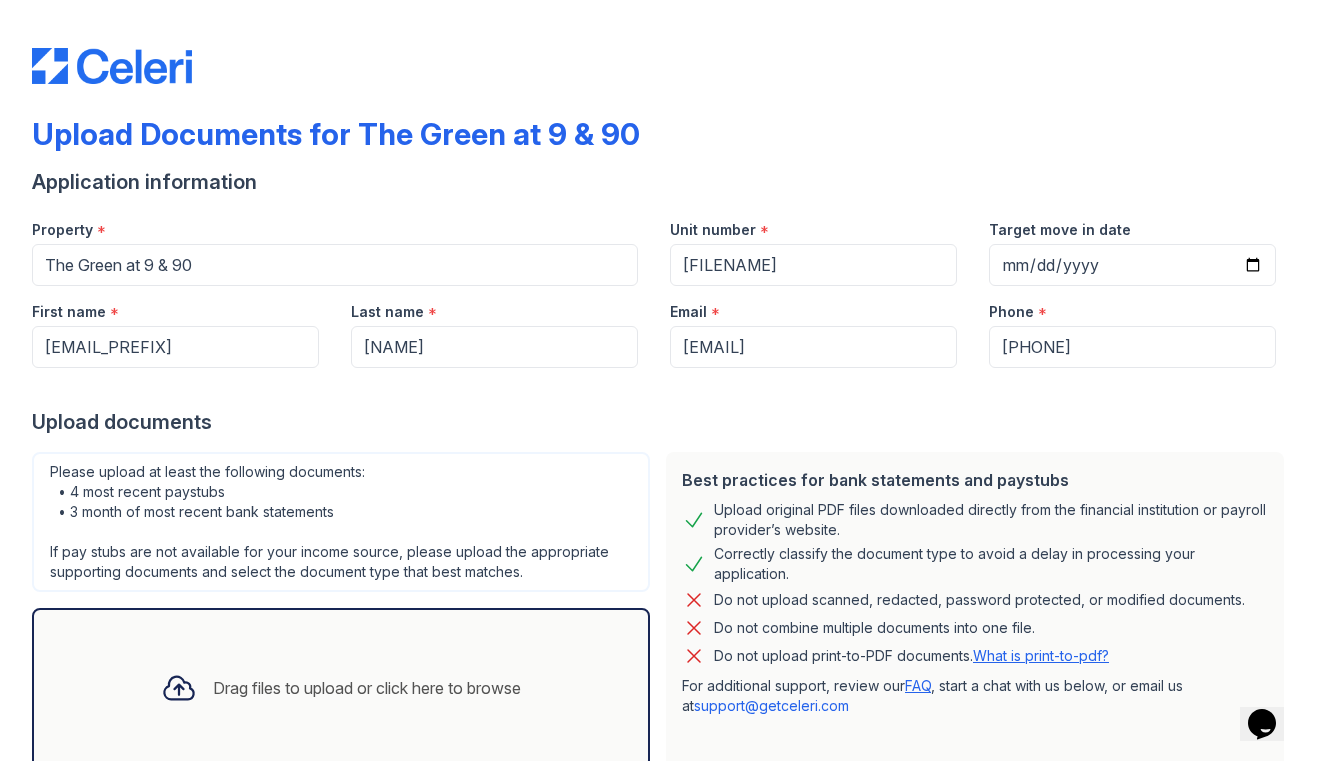 click at bounding box center (662, 388) 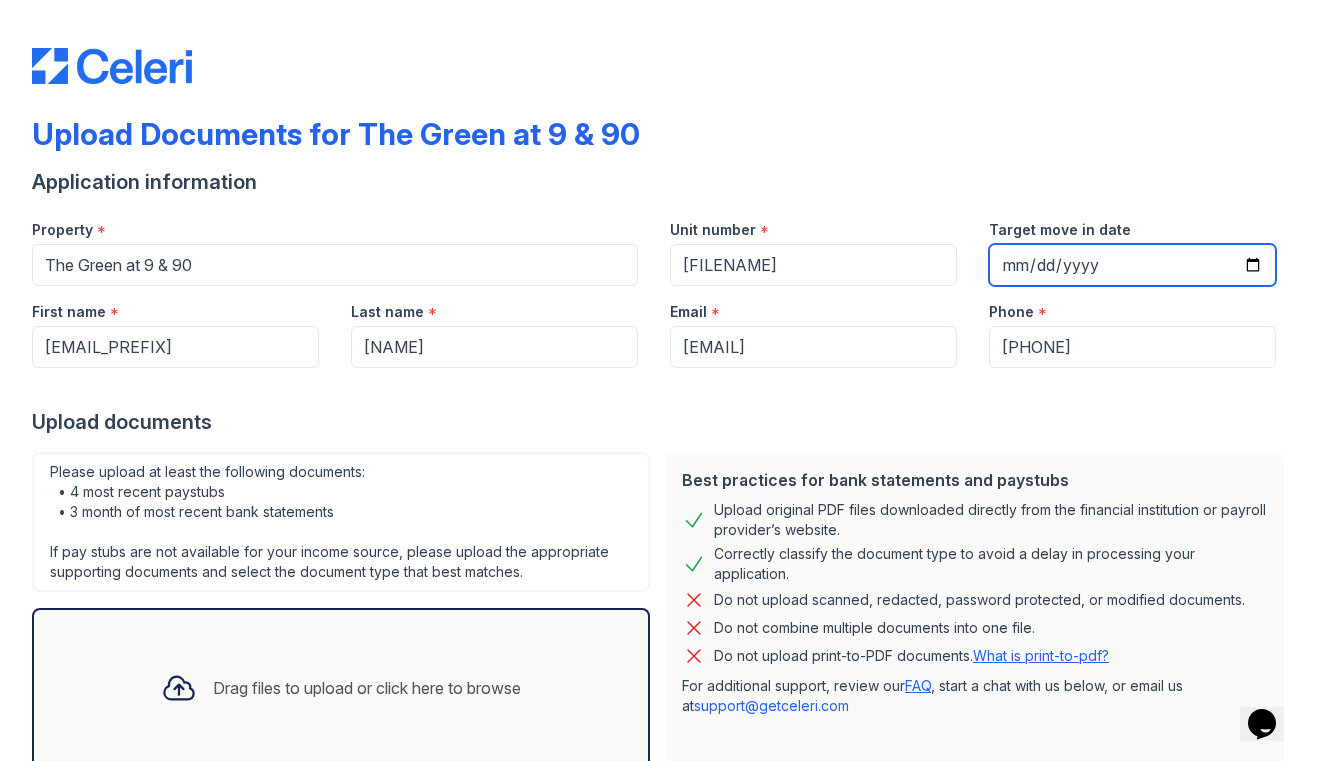 click on "Target move in date" at bounding box center [1132, 265] 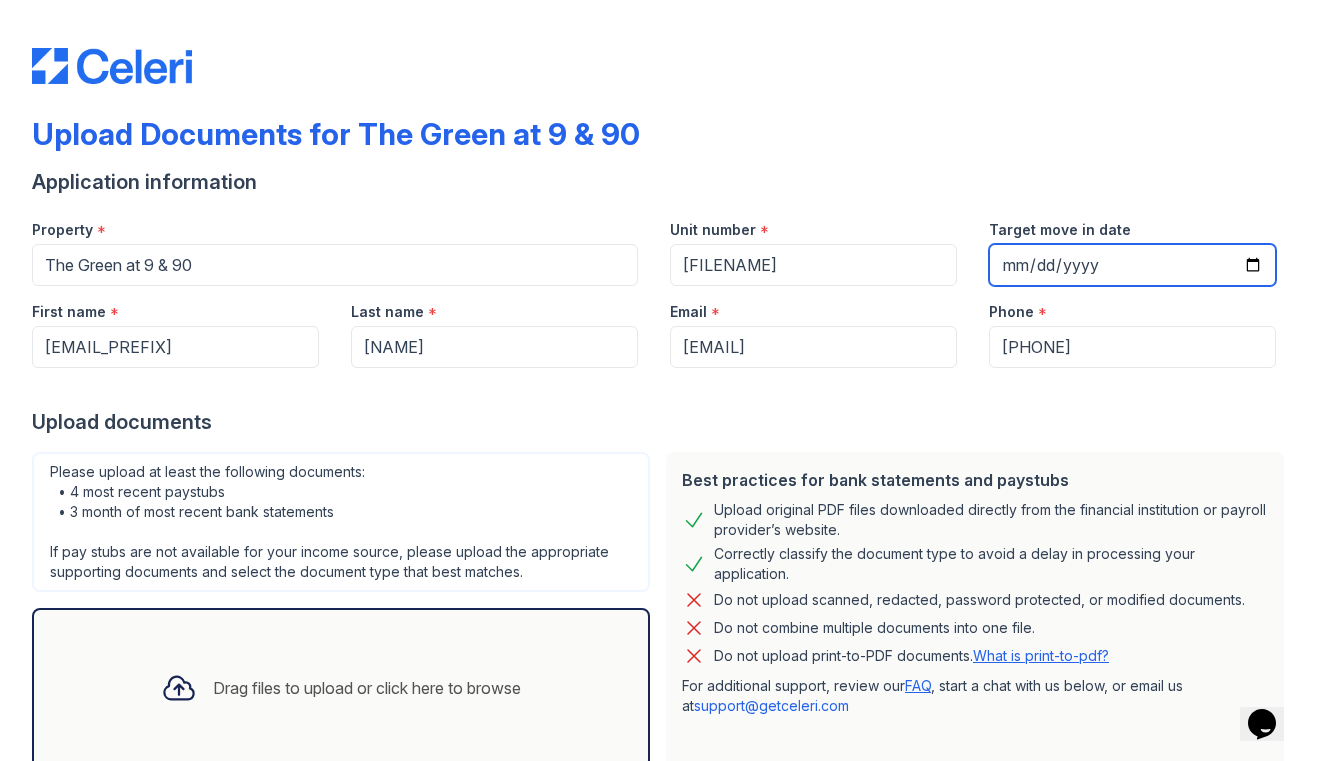 click on "Target move in date" at bounding box center (1132, 265) 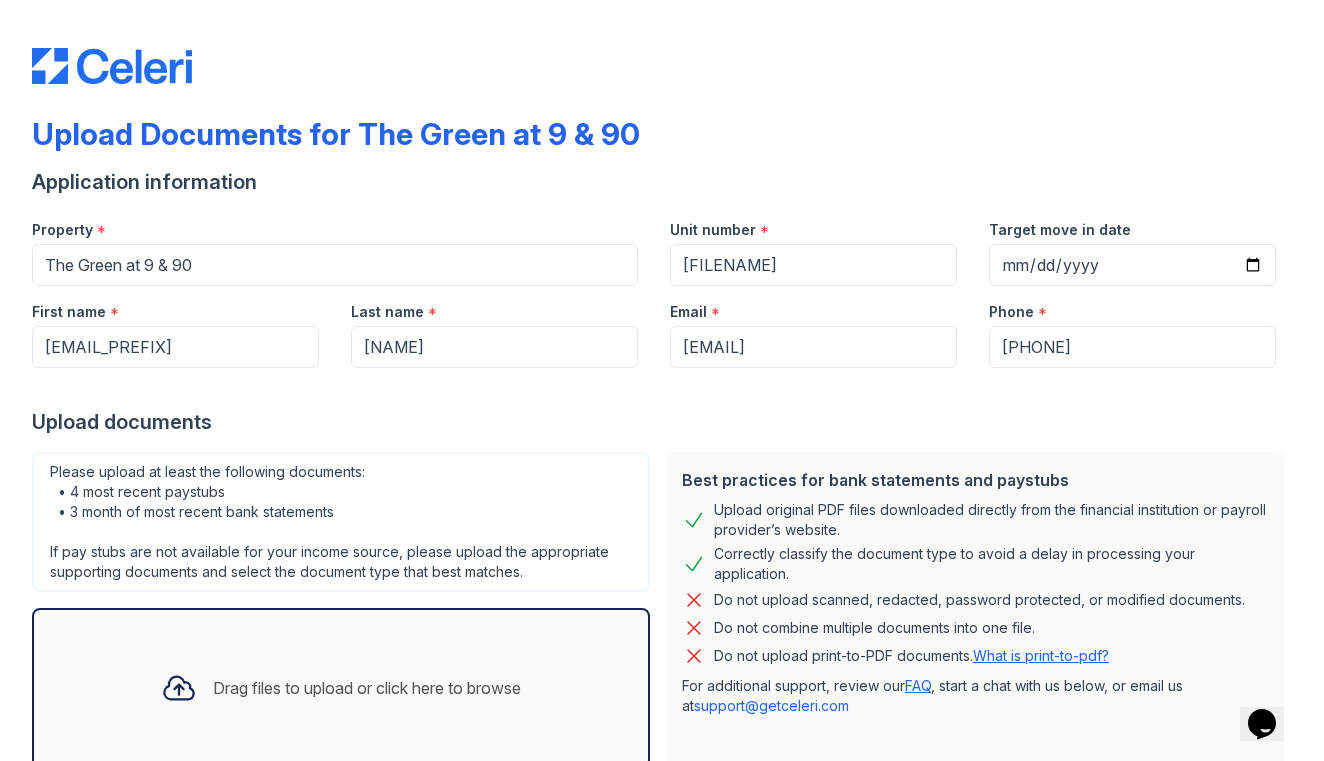 click on "Application information" at bounding box center (662, 182) 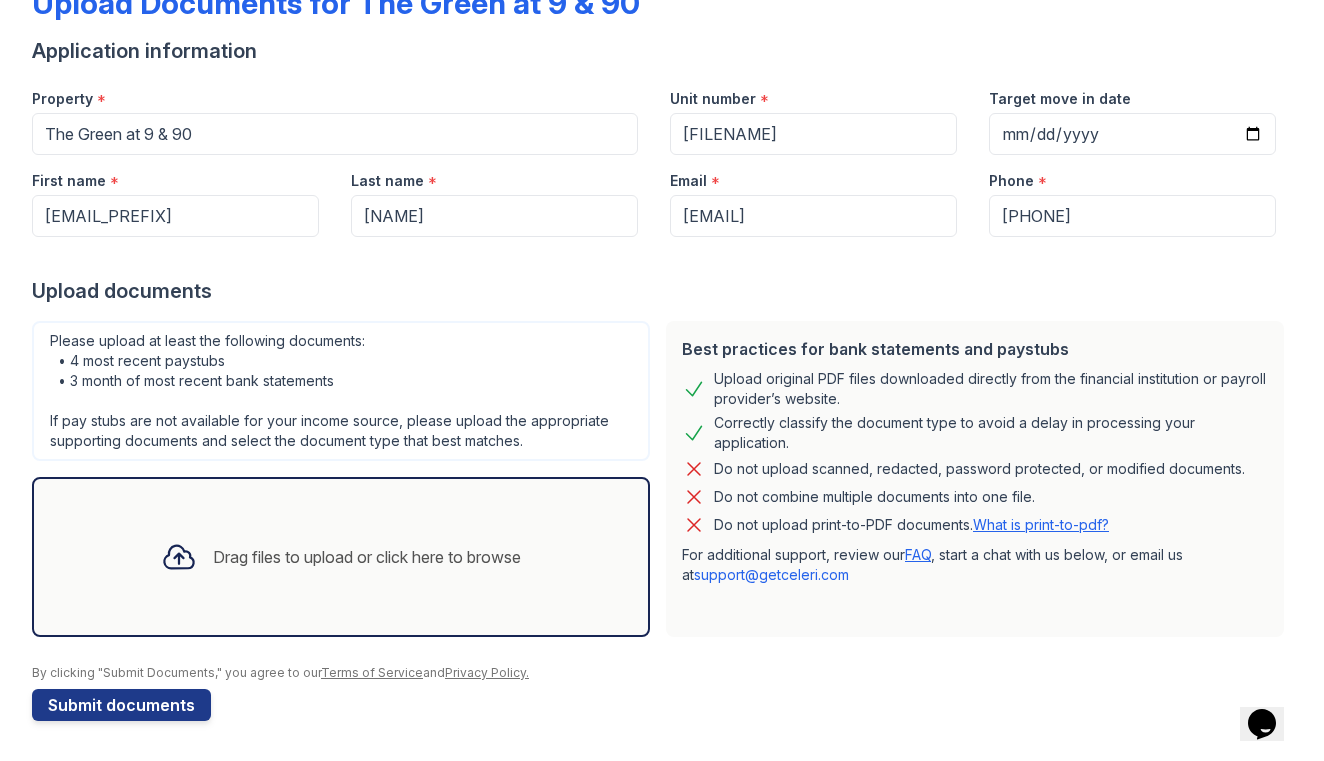 scroll, scrollTop: 131, scrollLeft: 0, axis: vertical 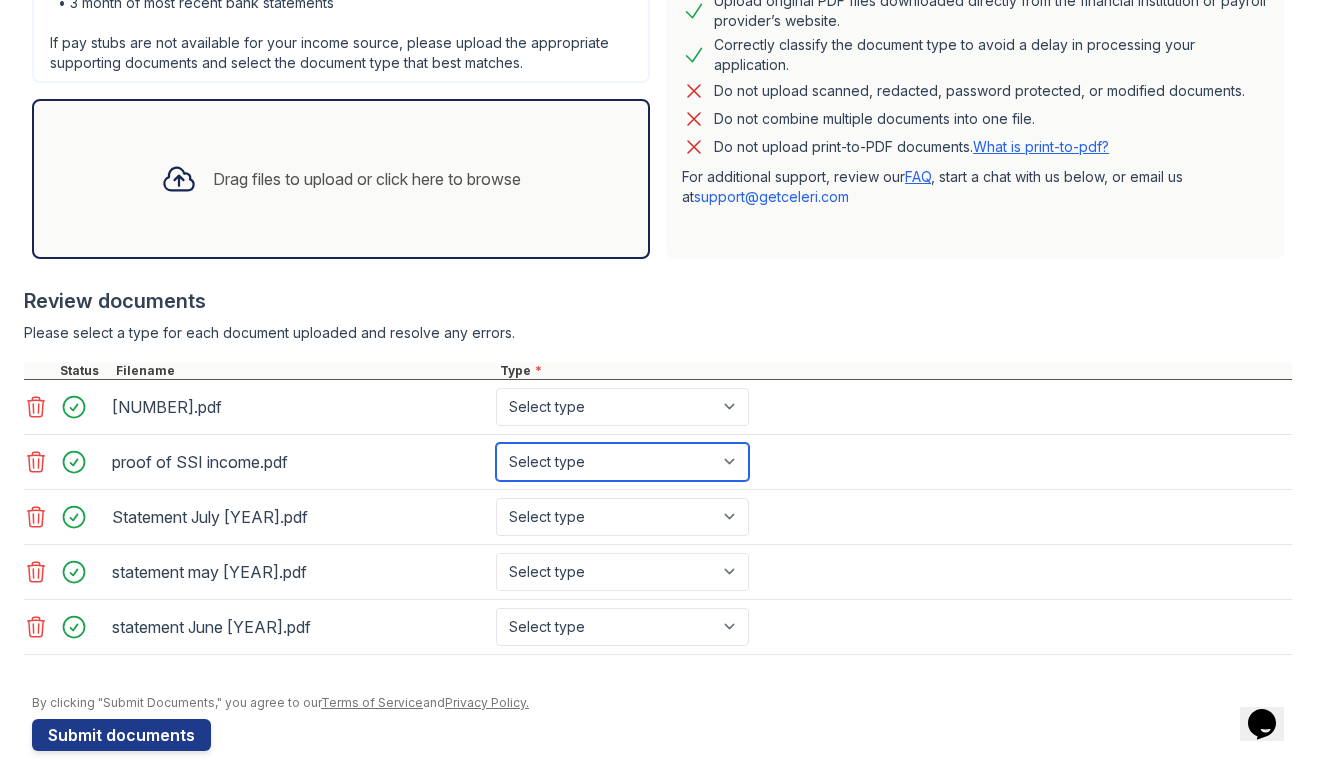 select on "paystub" 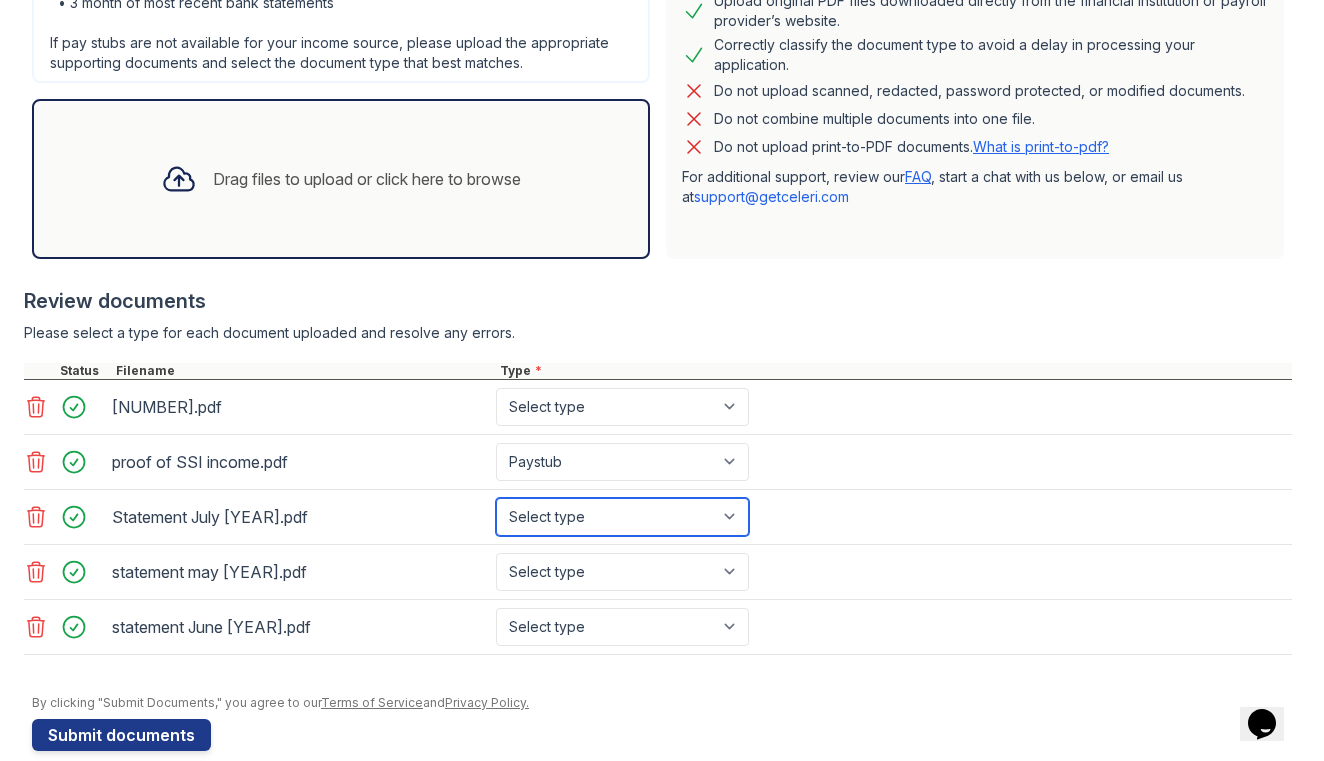 select on "bank_statement" 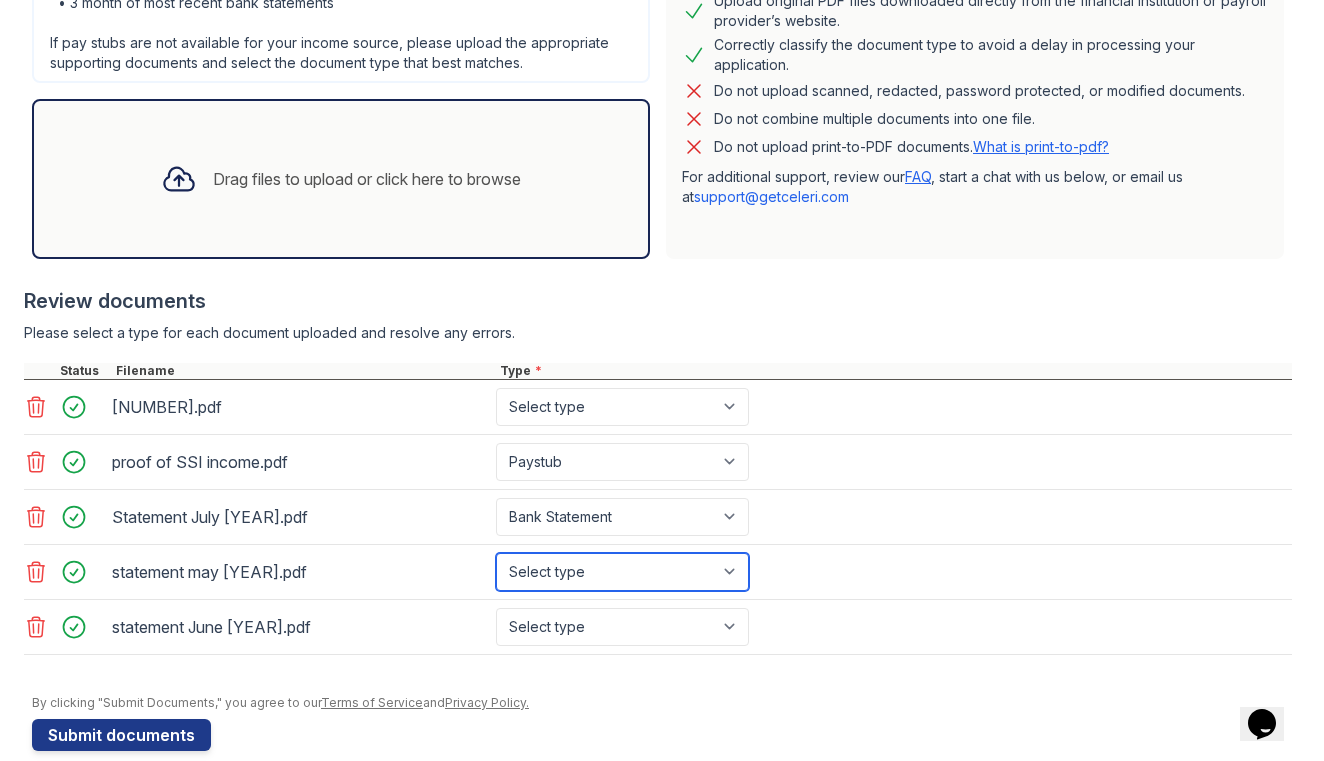select on "bank_statement" 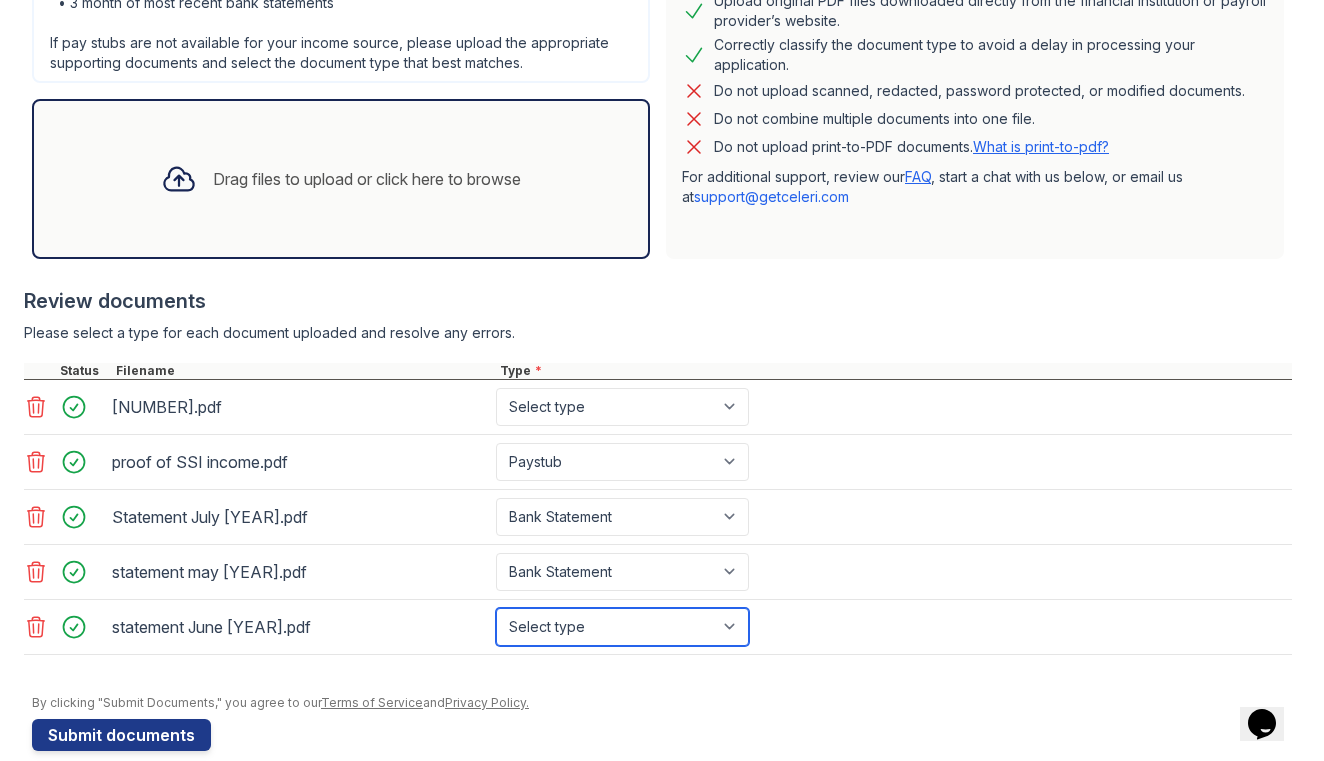select on "bank_statement" 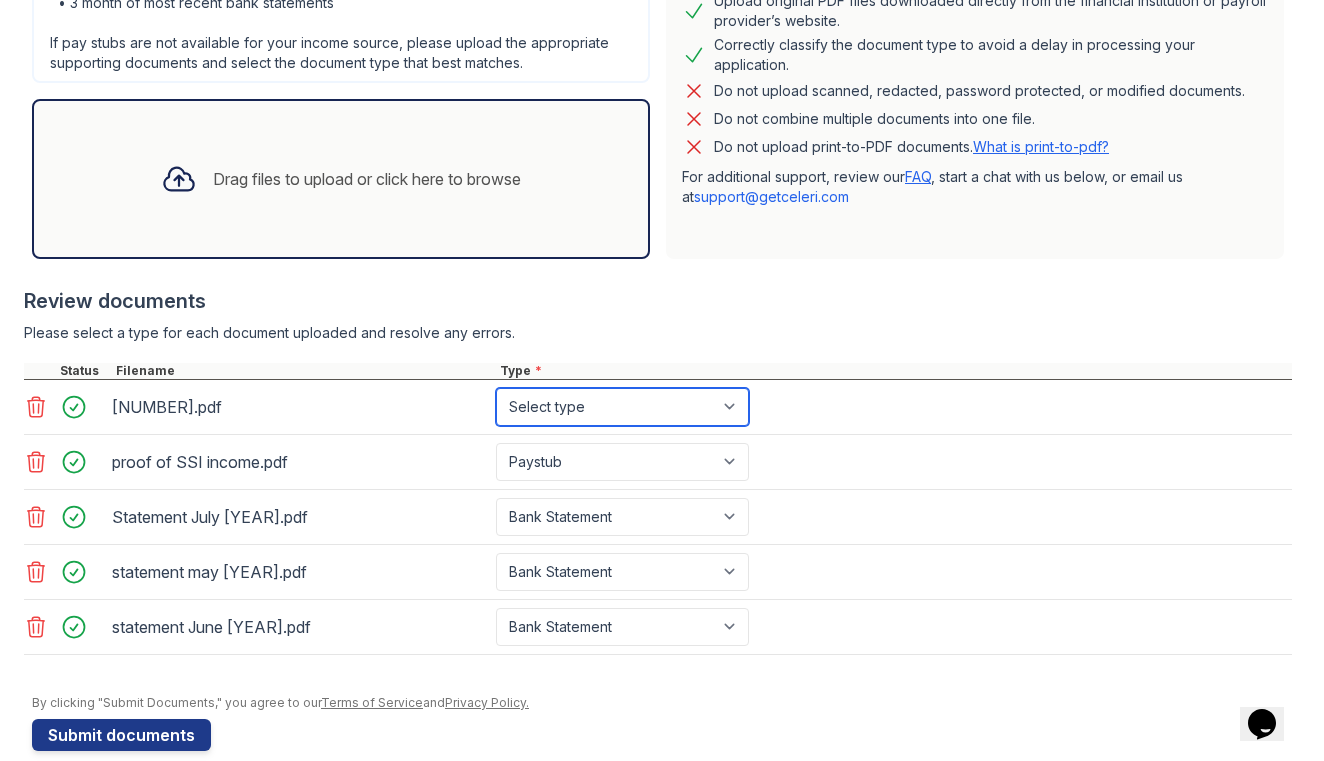 select on "paystub" 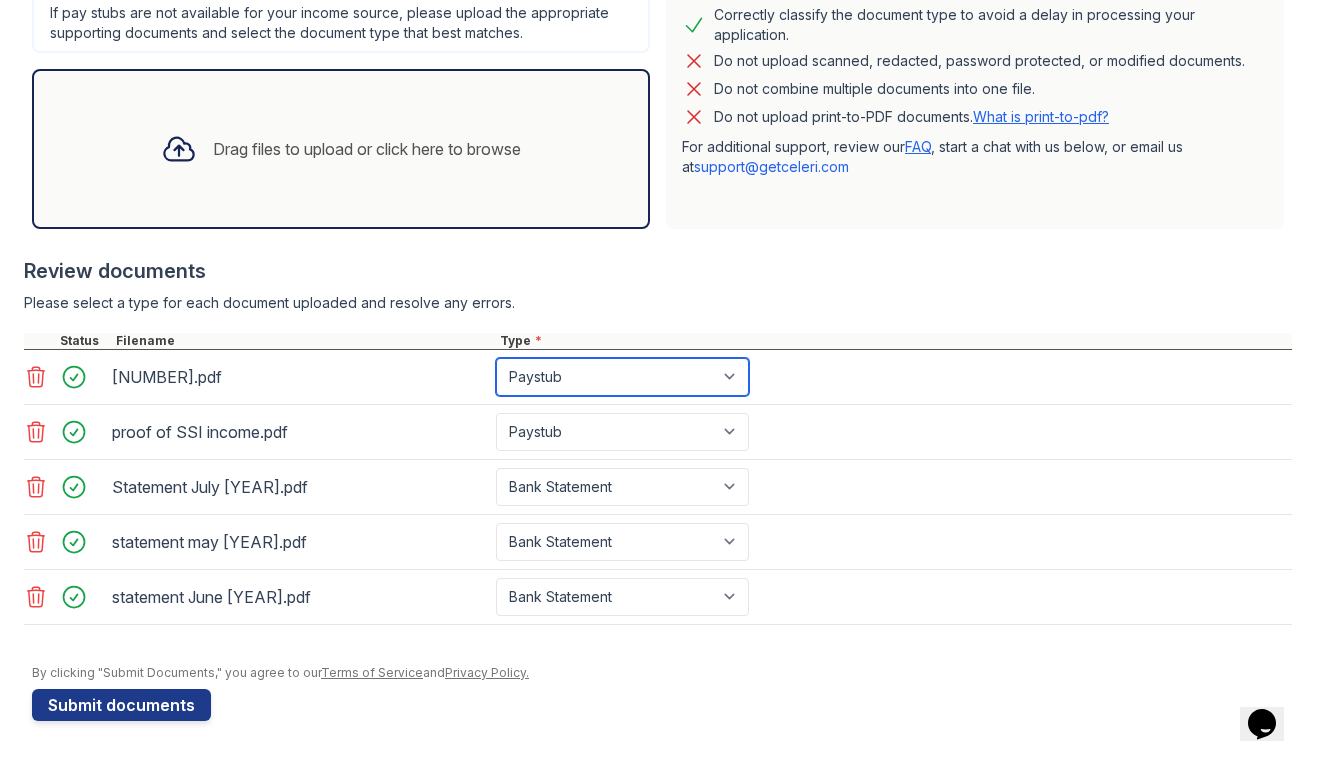 scroll, scrollTop: 539, scrollLeft: 0, axis: vertical 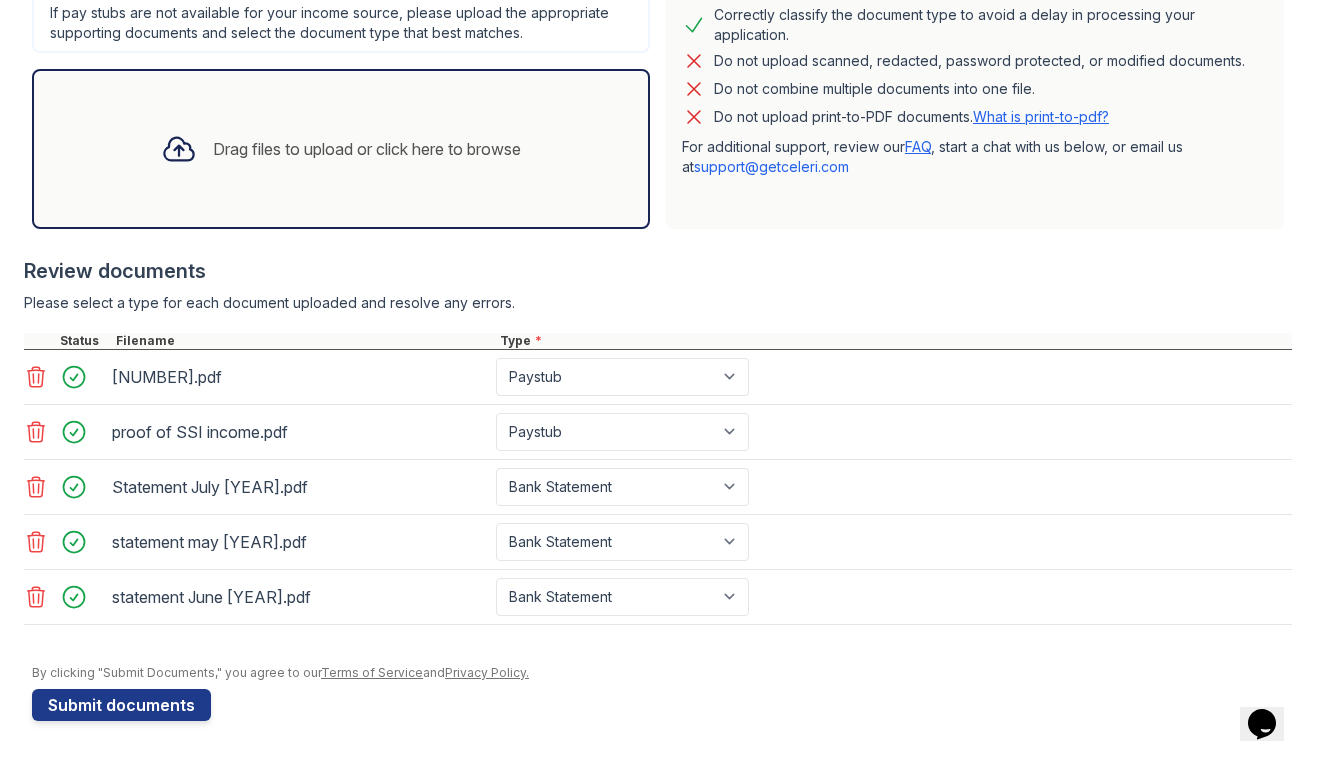 click on "Drag files to upload or click here to browse" at bounding box center (341, 149) 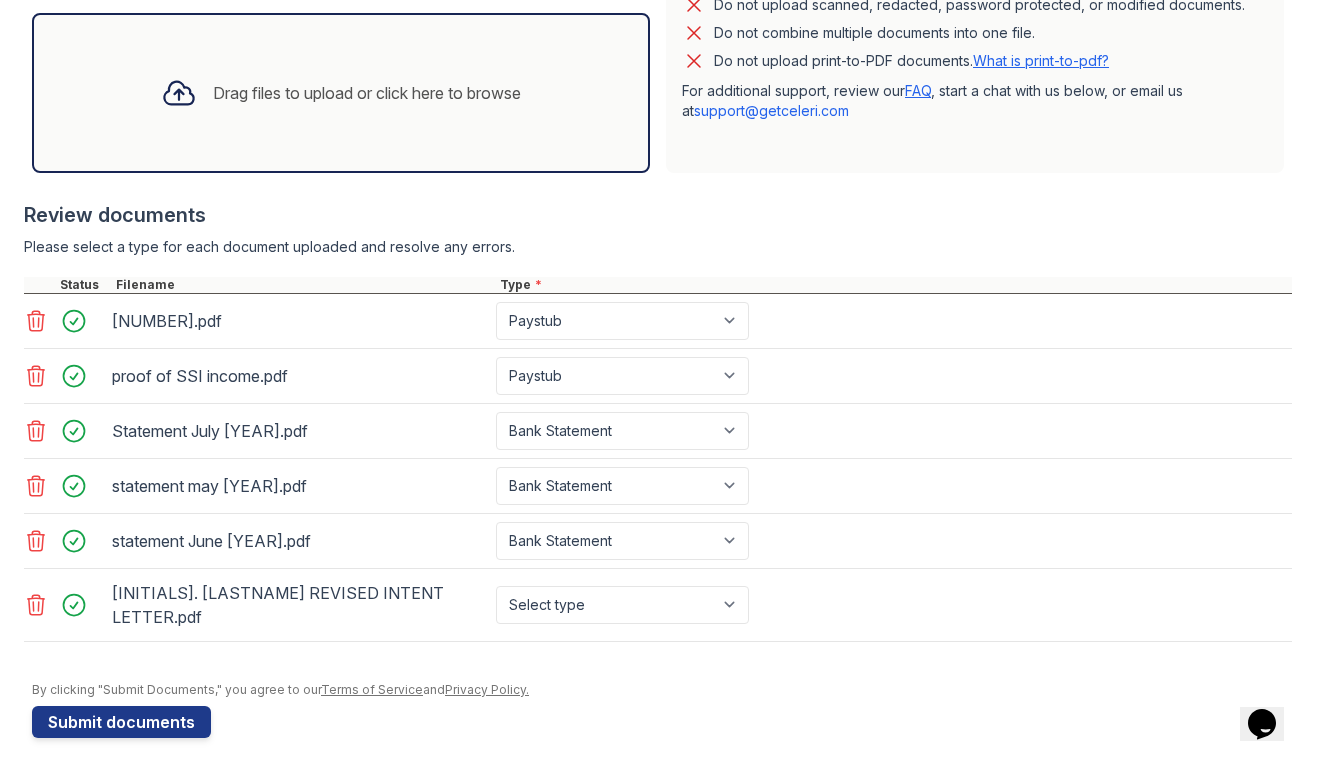 scroll, scrollTop: 594, scrollLeft: 0, axis: vertical 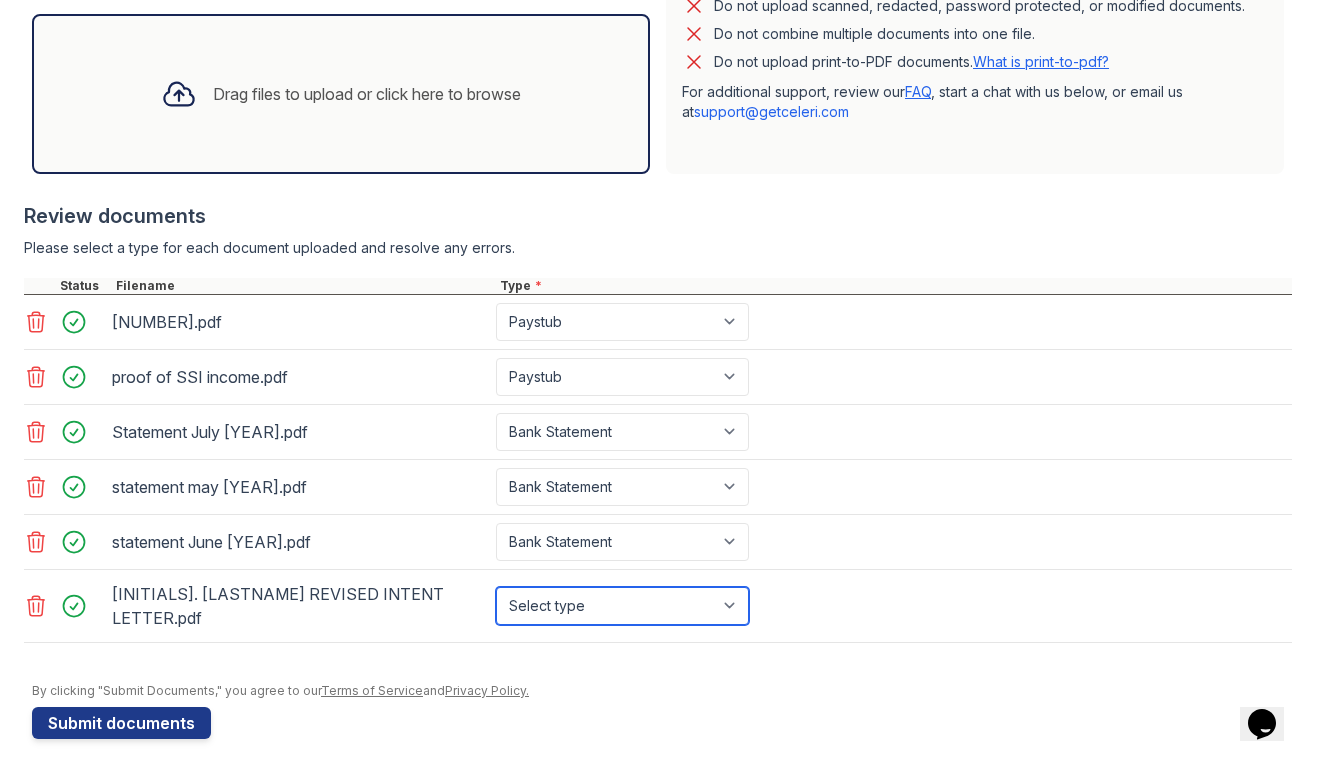 select on "benefit_award_letter" 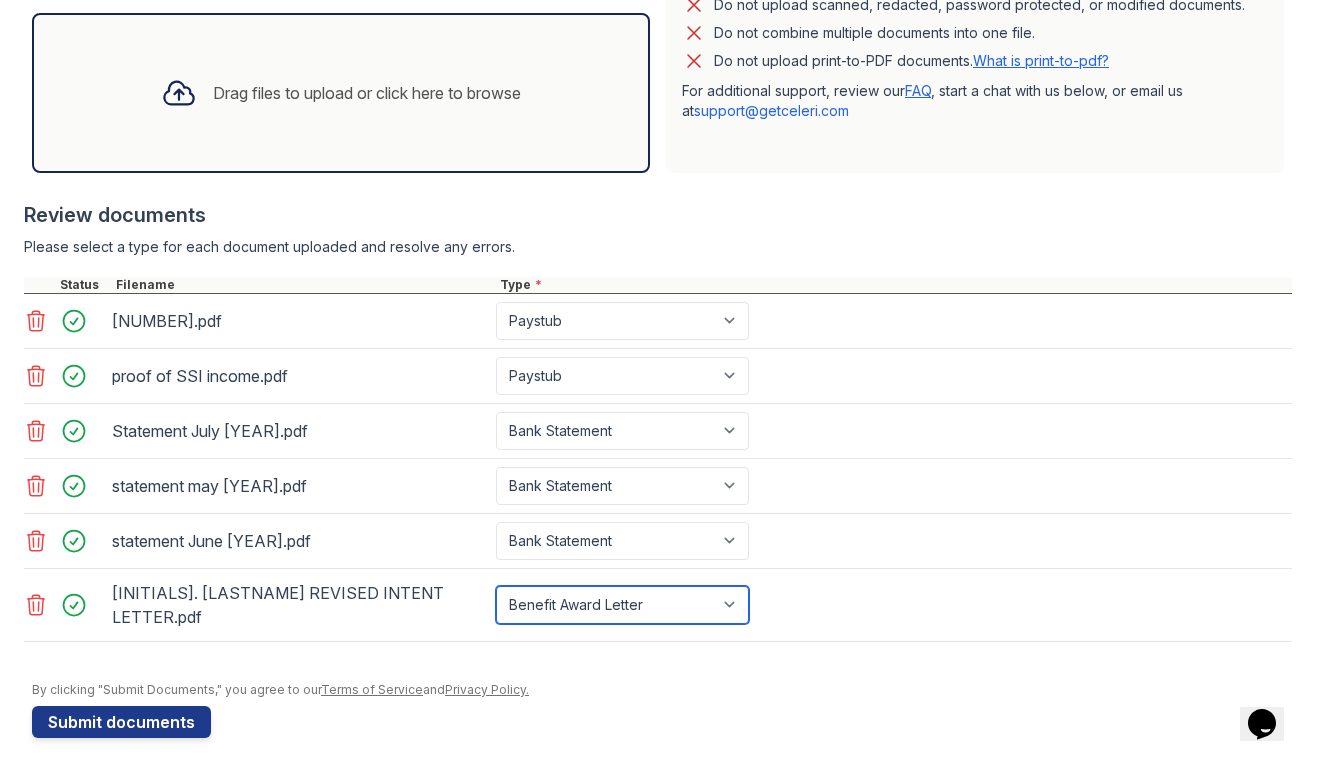 scroll, scrollTop: 594, scrollLeft: 0, axis: vertical 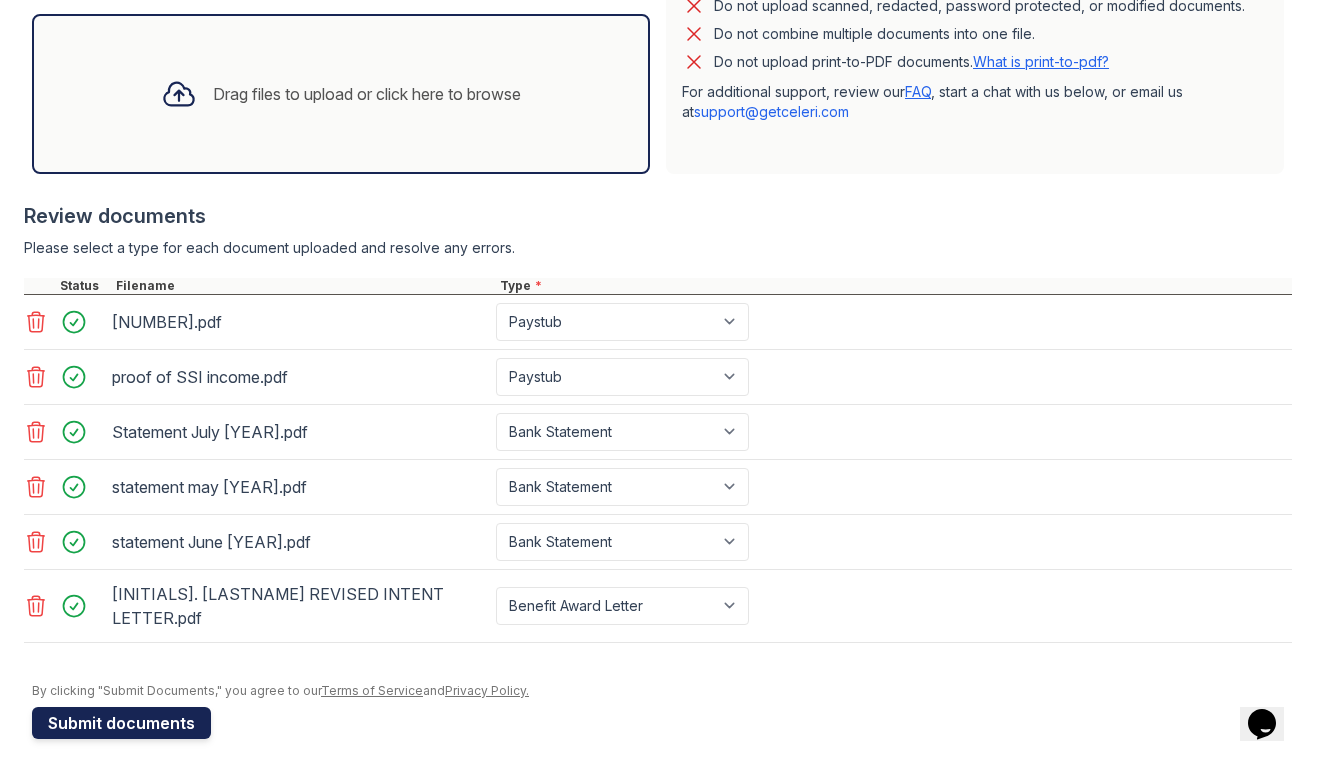 click on "Submit documents" at bounding box center [121, 723] 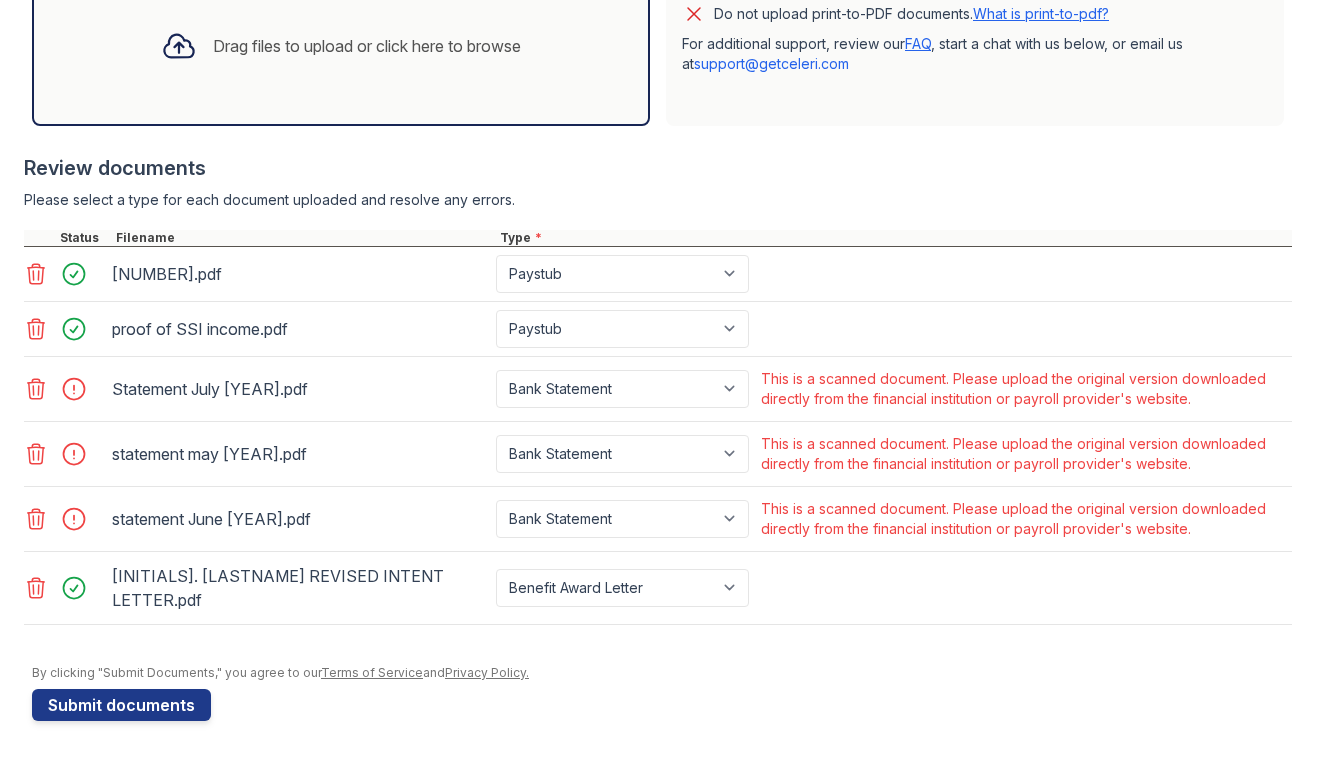 scroll, scrollTop: 680, scrollLeft: 0, axis: vertical 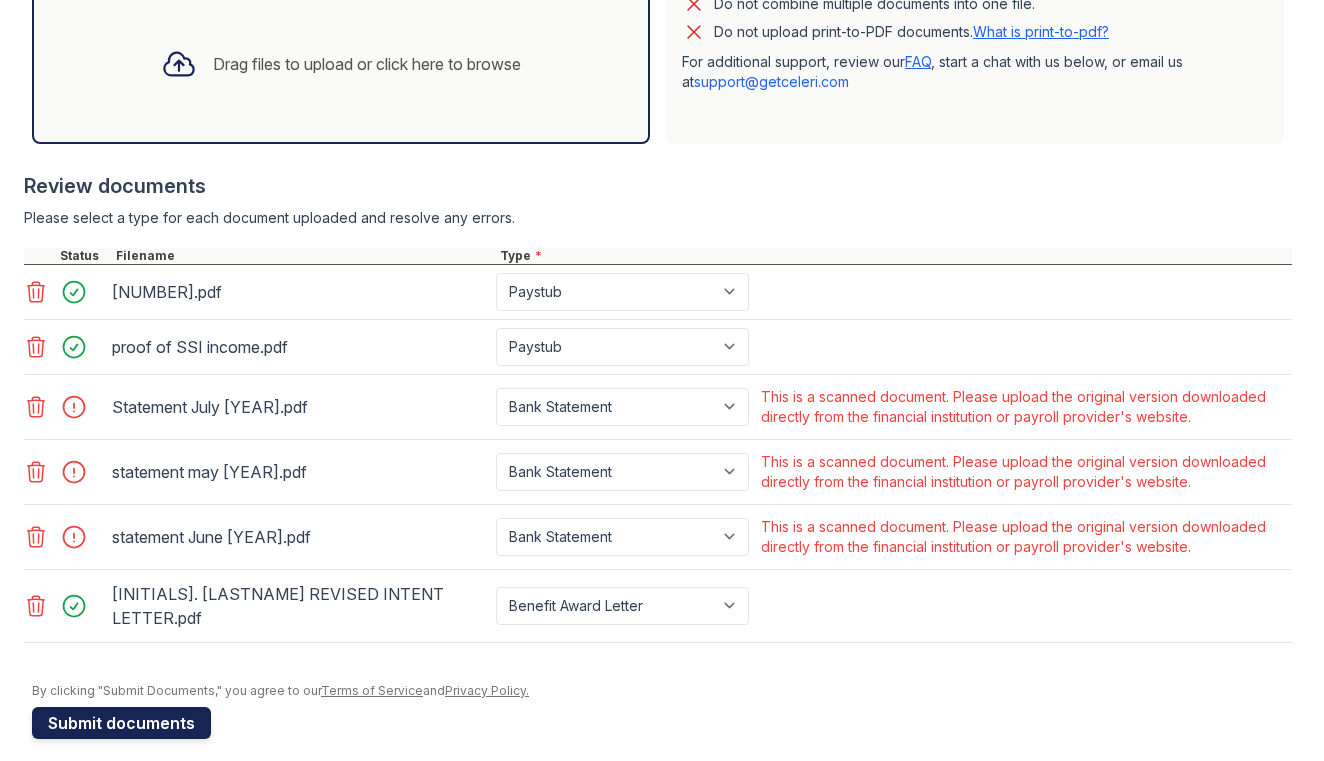 click on "Submit documents" at bounding box center [121, 723] 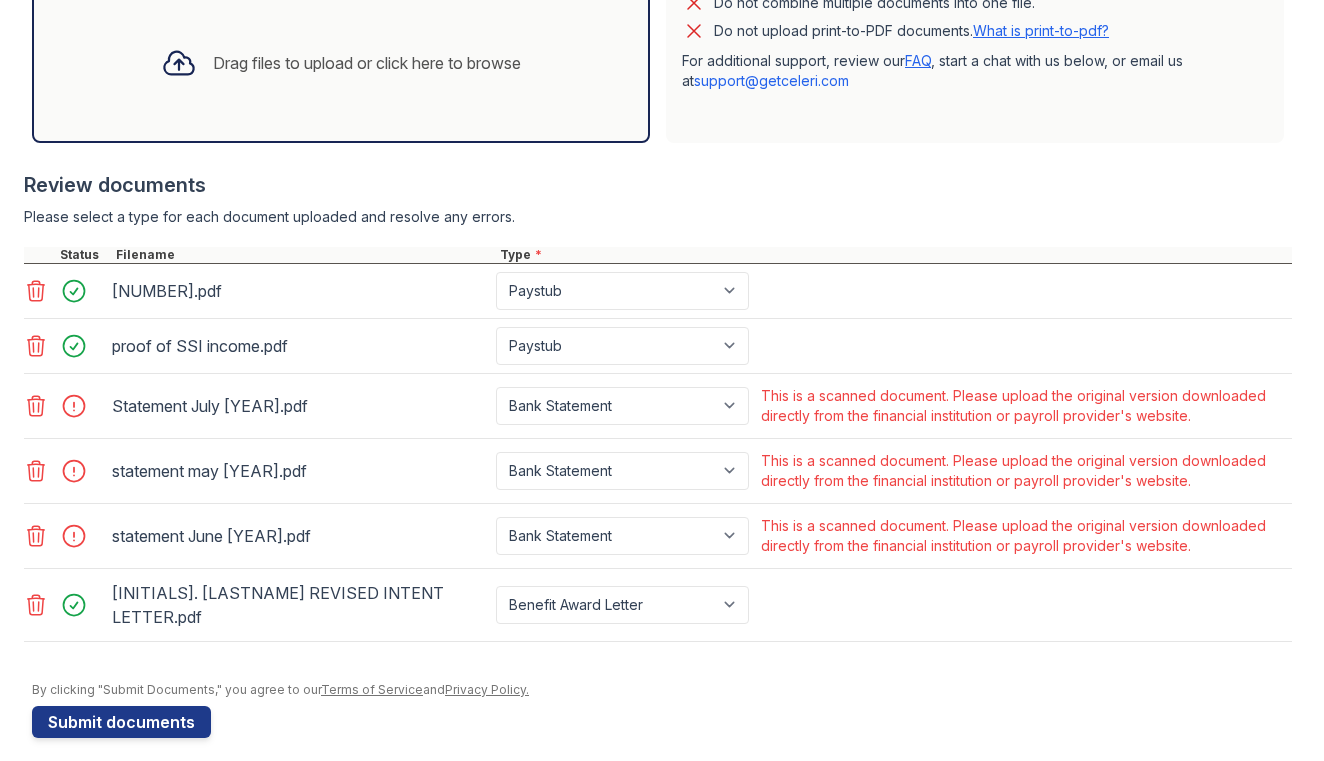 scroll, scrollTop: 680, scrollLeft: 0, axis: vertical 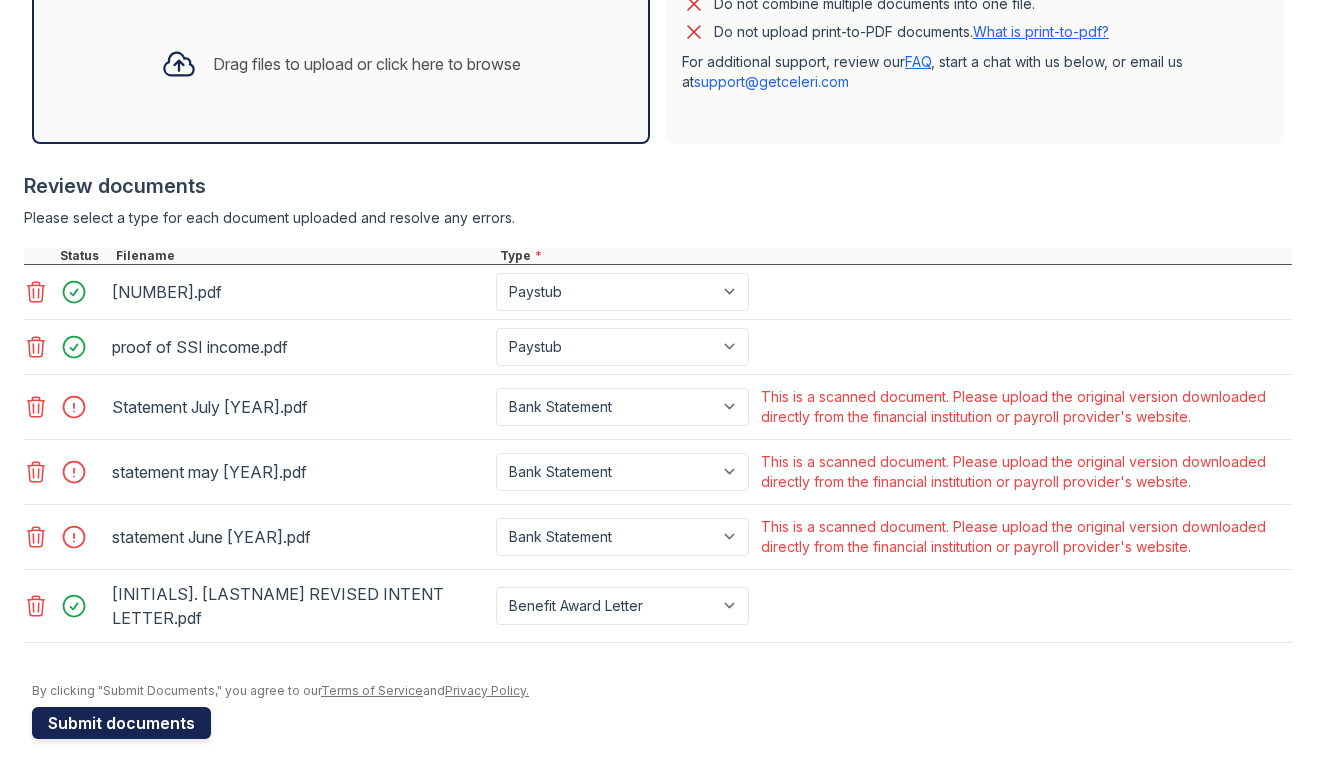 click on "Submit documents" at bounding box center (121, 723) 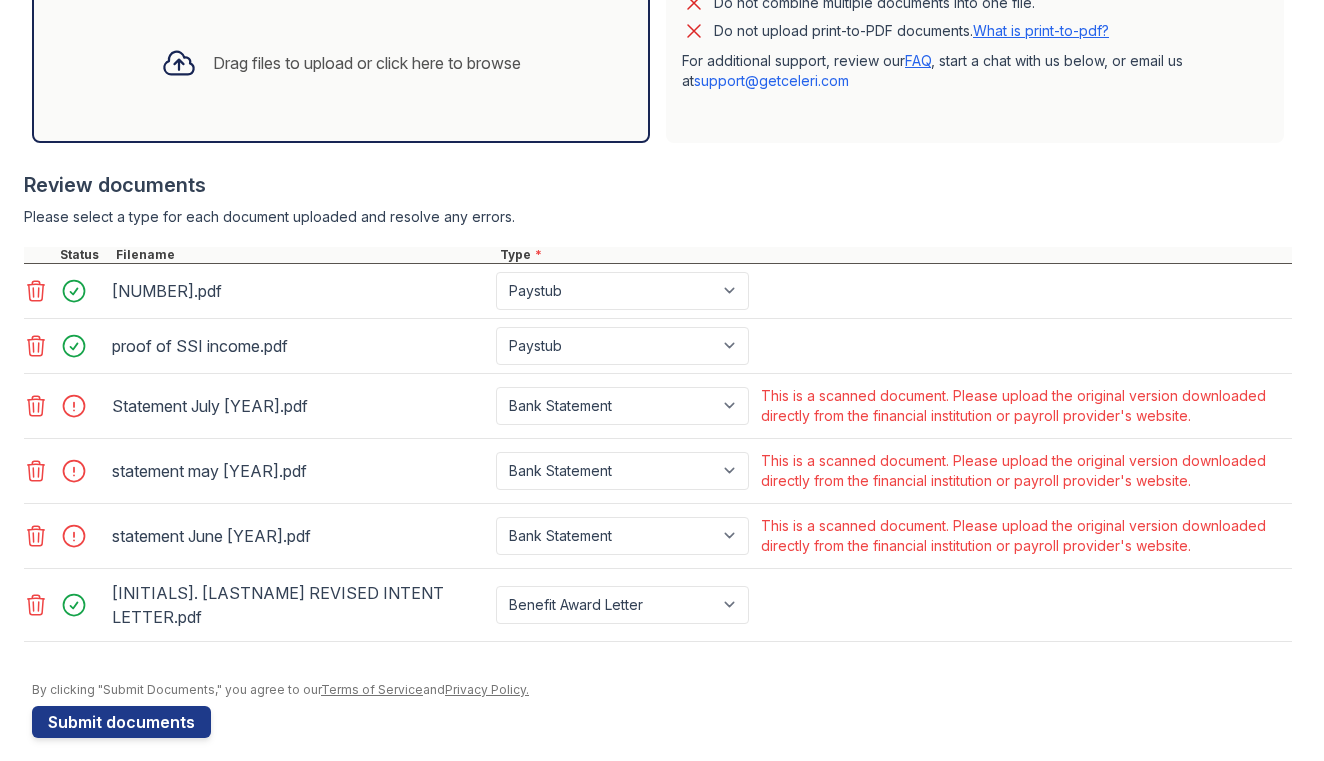 scroll, scrollTop: 680, scrollLeft: 0, axis: vertical 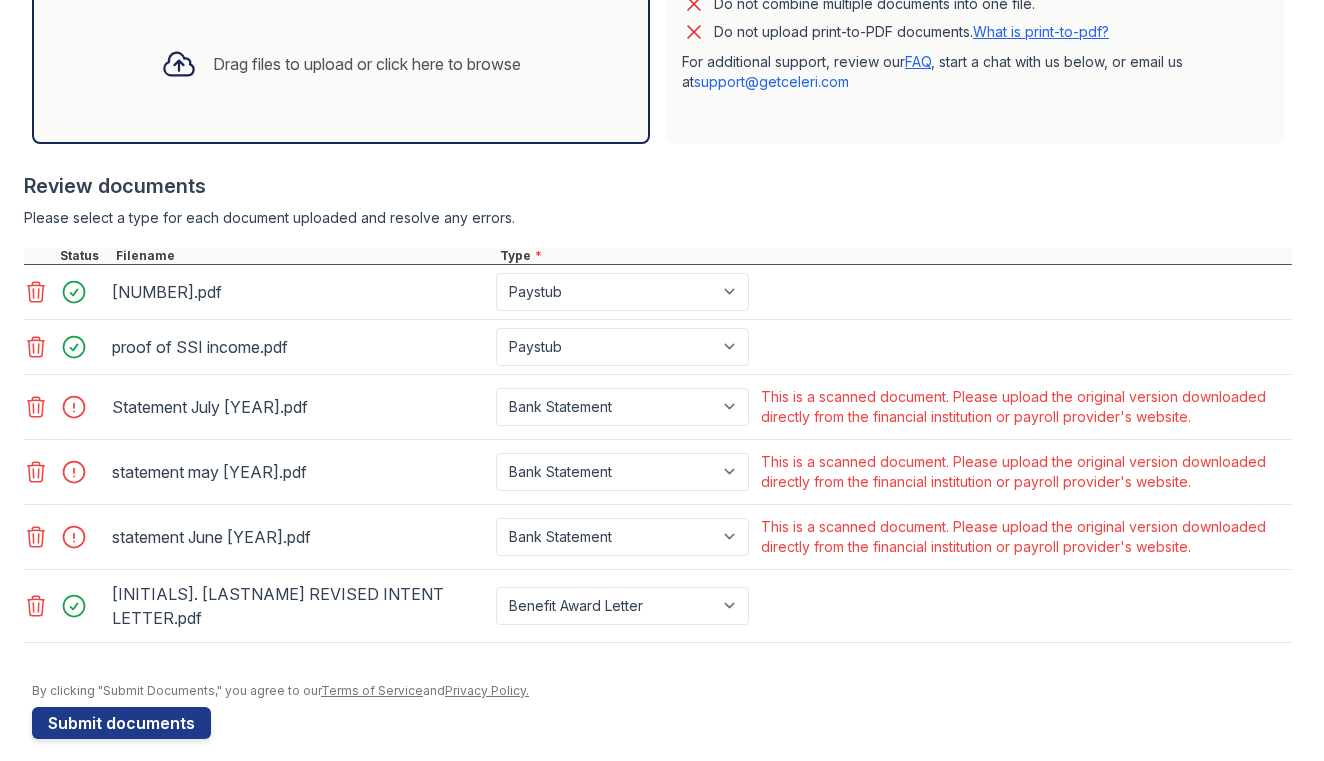 click on "Statement  July [YEAR].pdf" at bounding box center [300, 407] 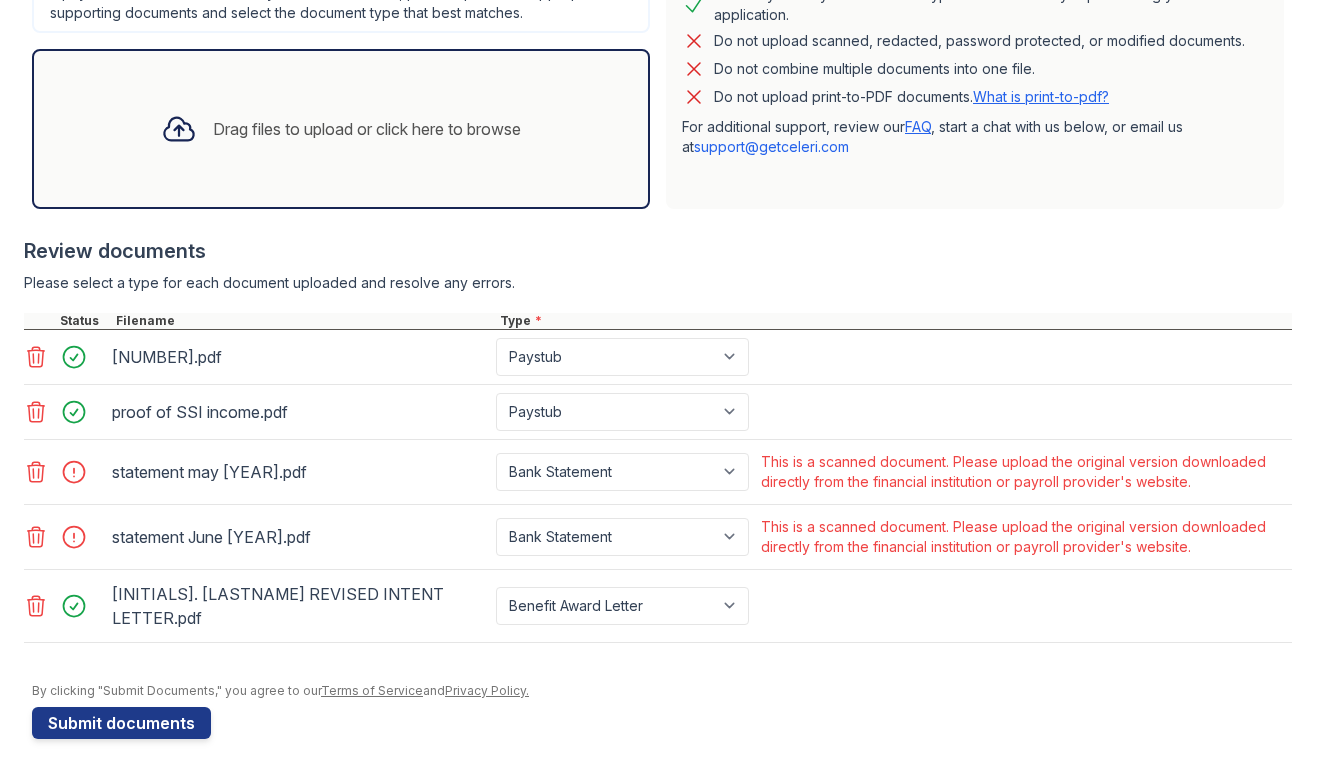 click at bounding box center (66, 472) 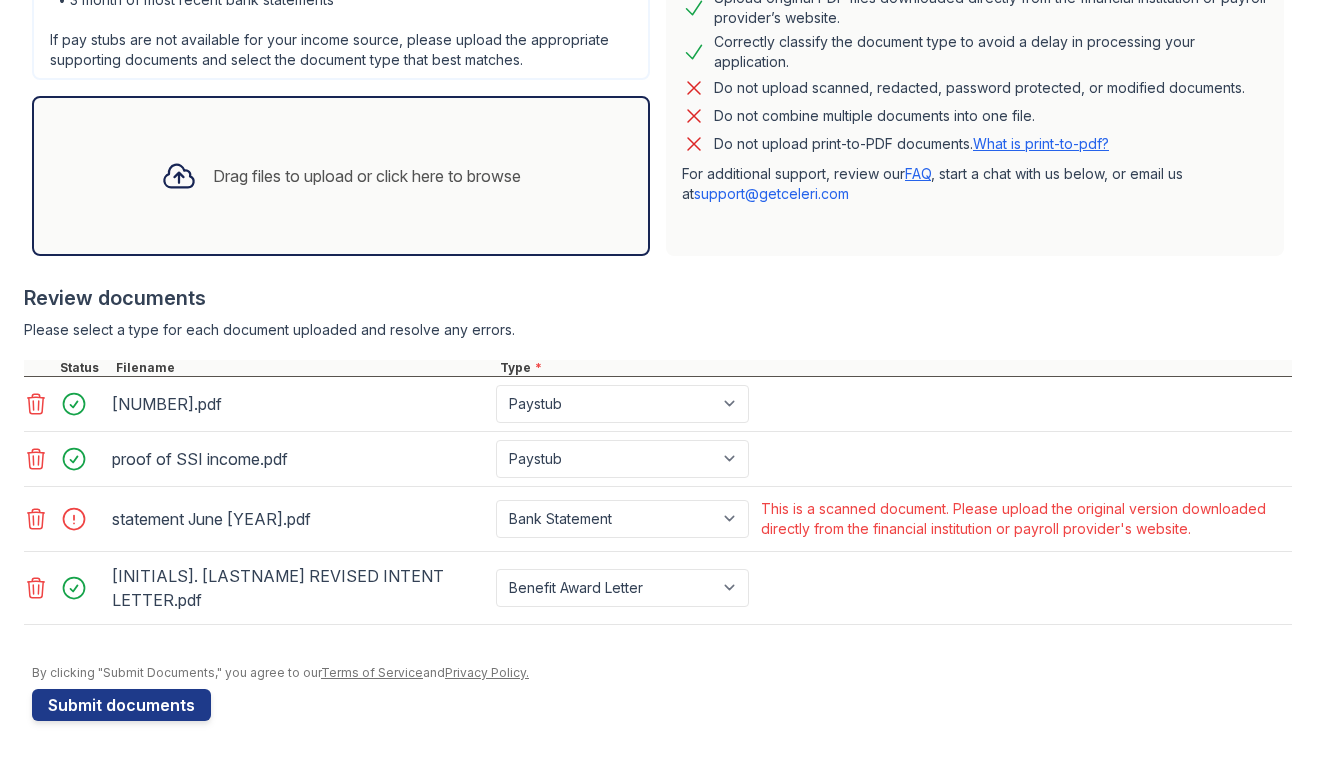 scroll, scrollTop: 550, scrollLeft: 0, axis: vertical 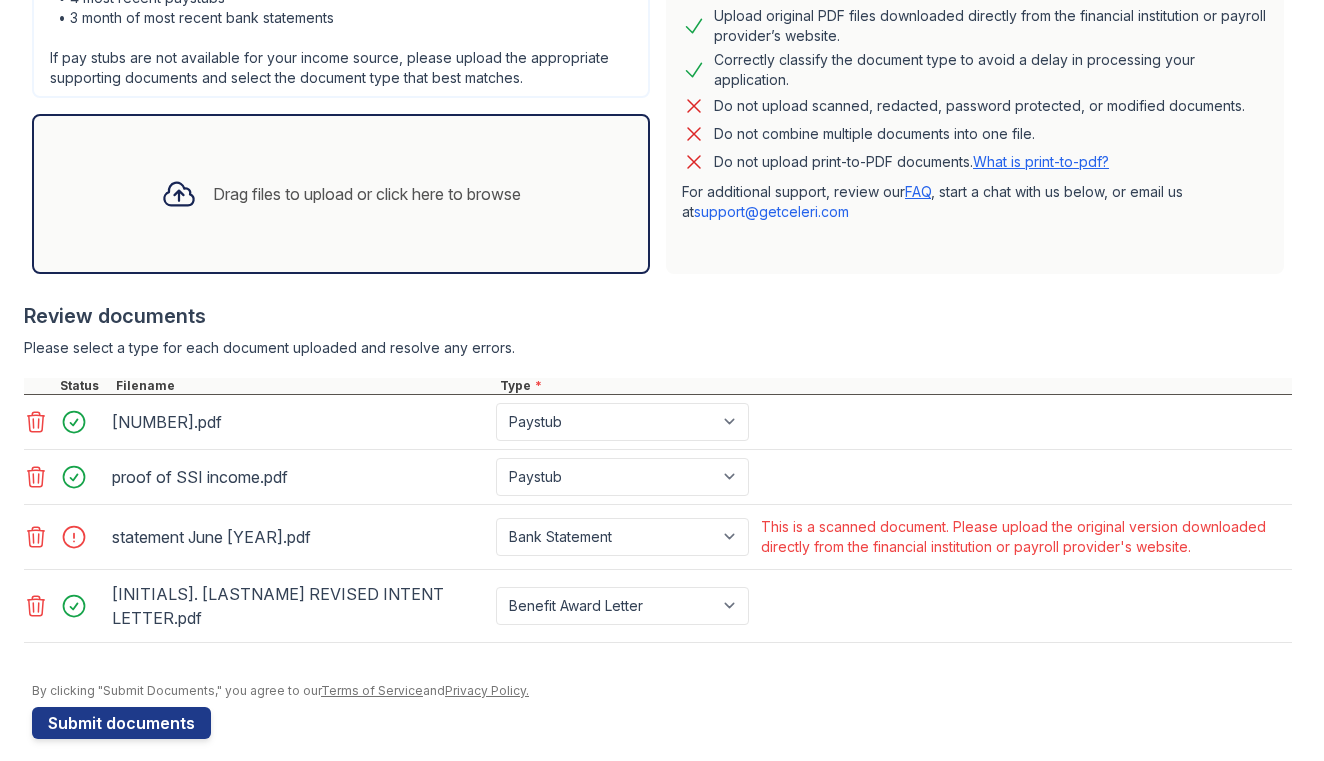 click 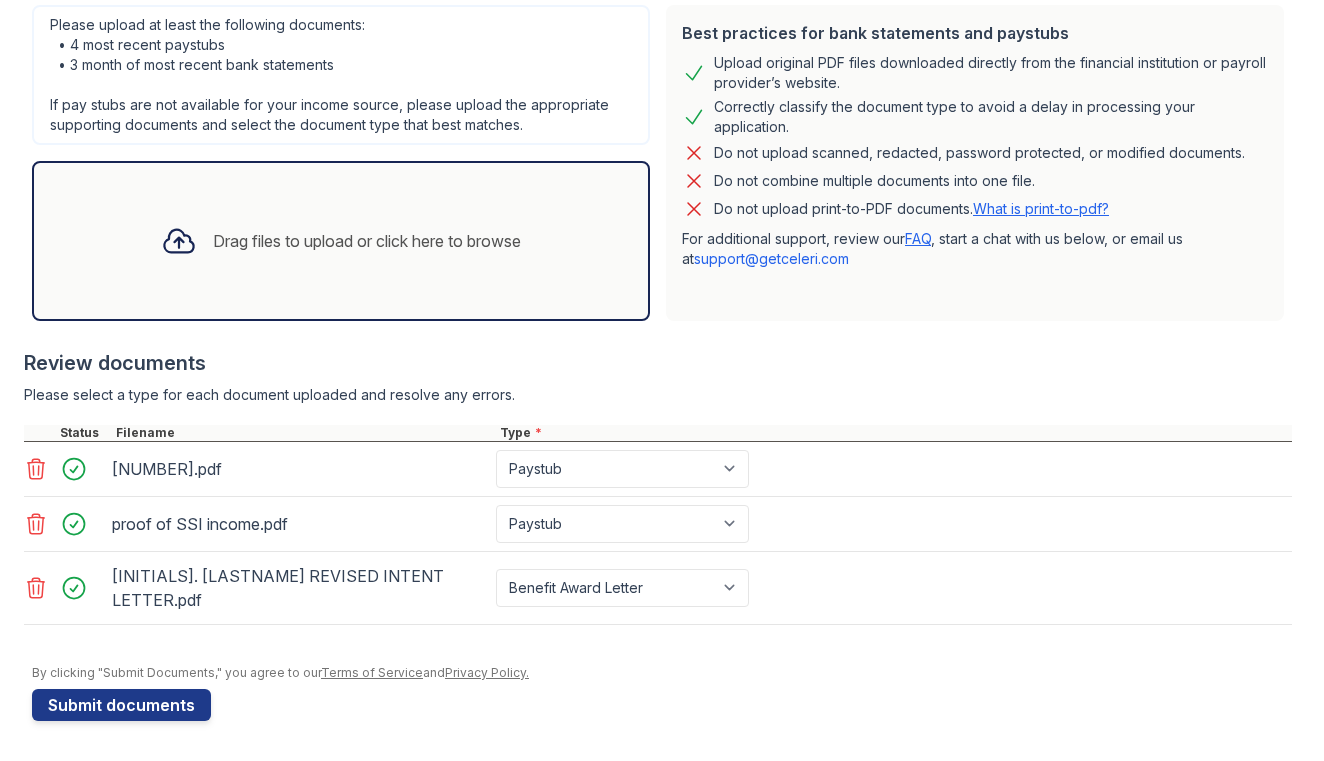scroll, scrollTop: 485, scrollLeft: 0, axis: vertical 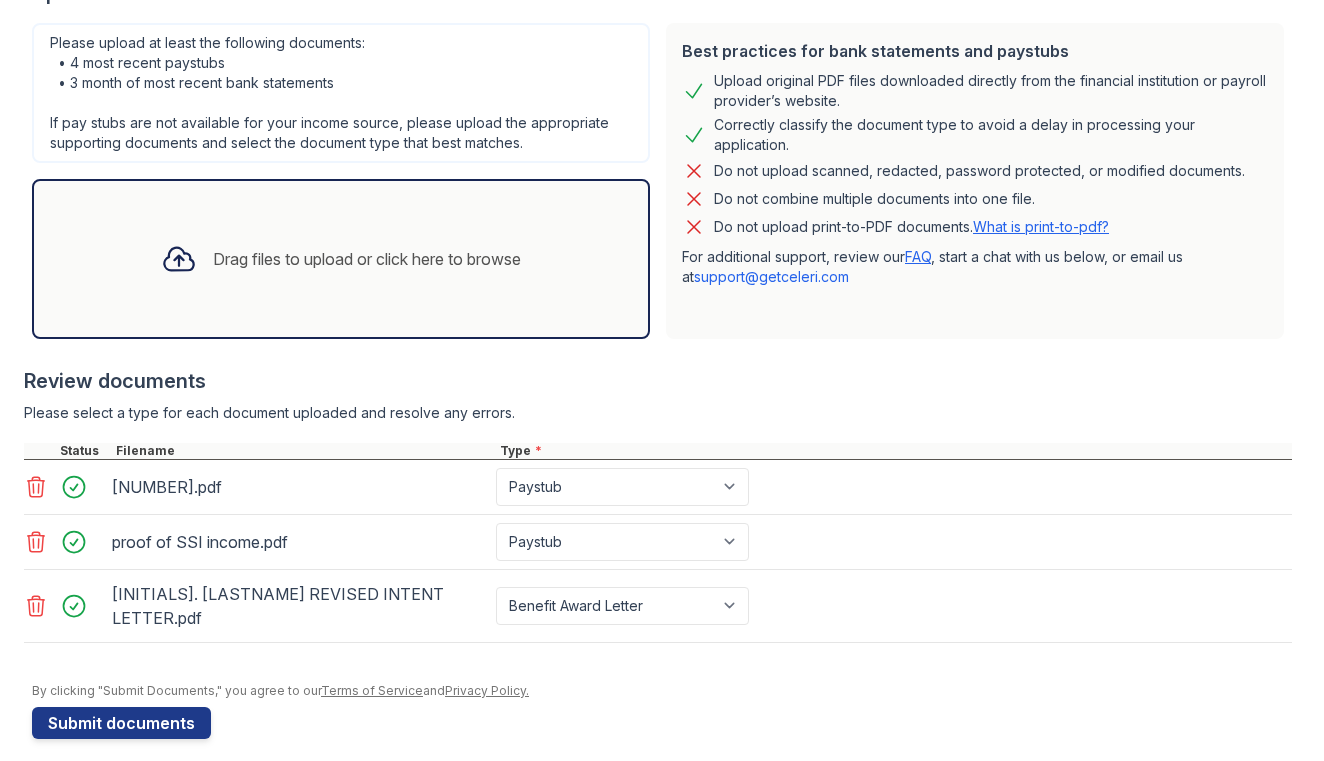 click on "Drag files to upload or click here to browse" at bounding box center (341, 259) 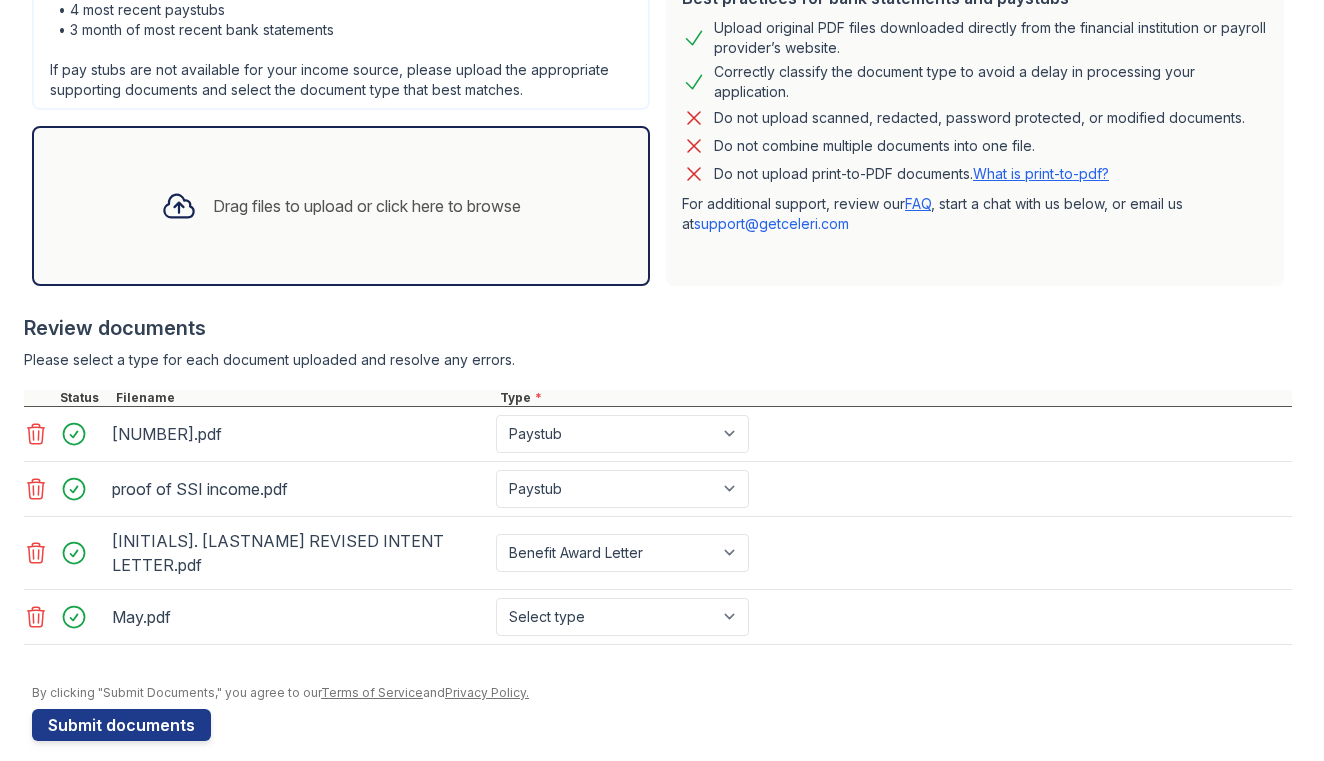 scroll, scrollTop: 540, scrollLeft: 0, axis: vertical 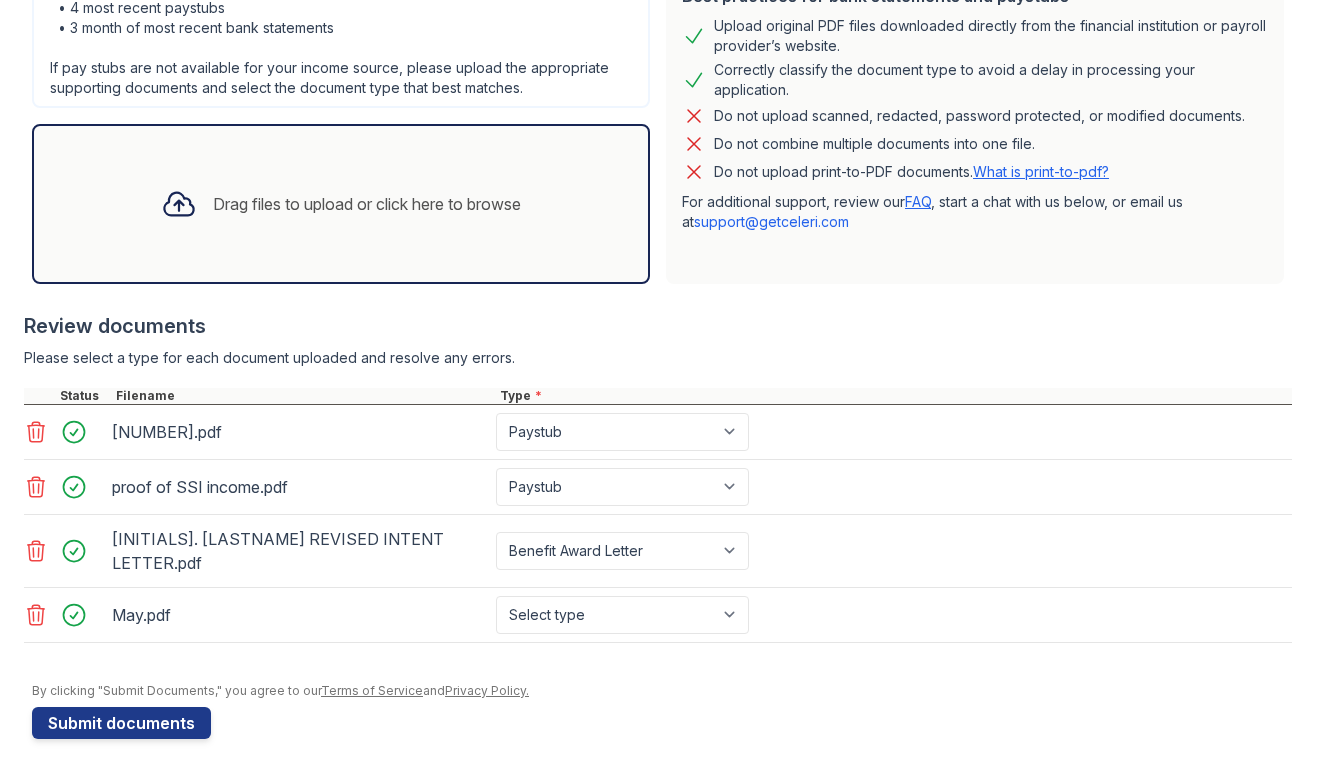 click on "Drag files to upload or click here to browse" at bounding box center (341, 204) 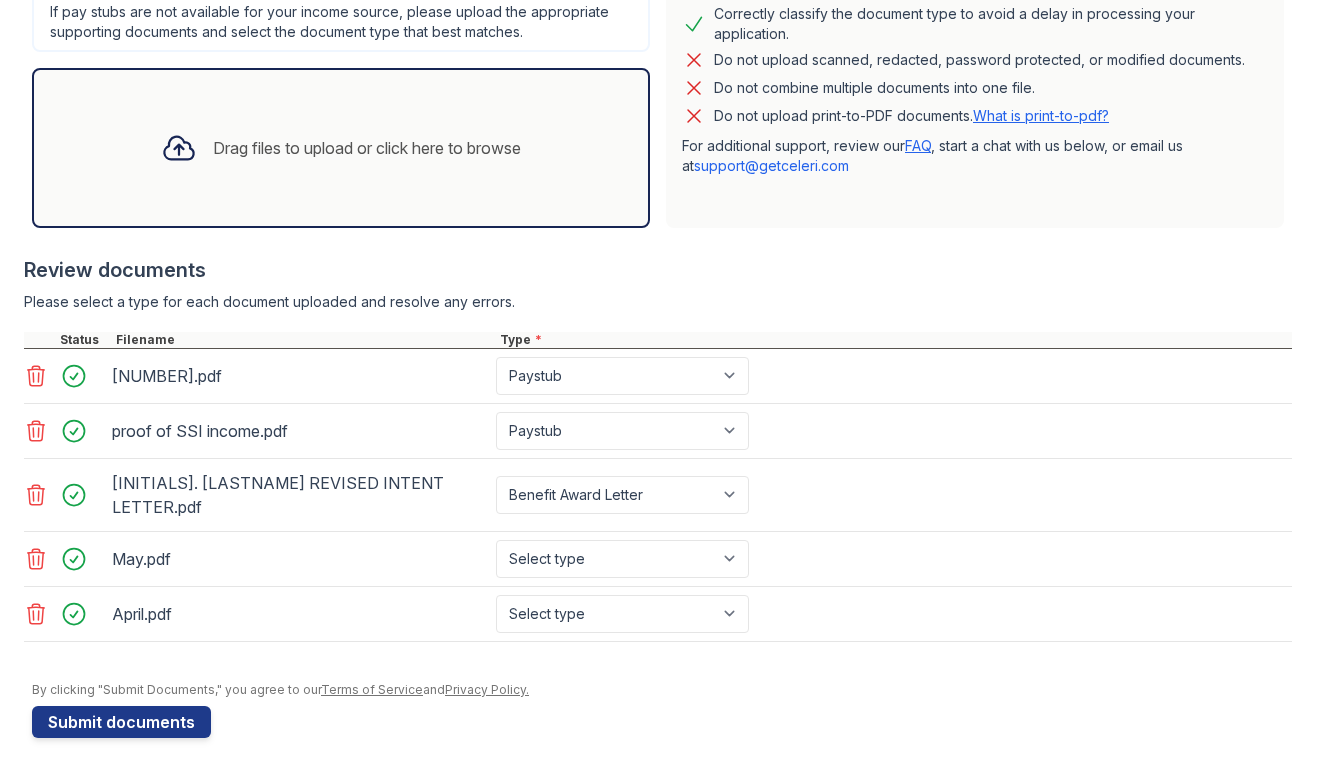 scroll, scrollTop: 595, scrollLeft: 0, axis: vertical 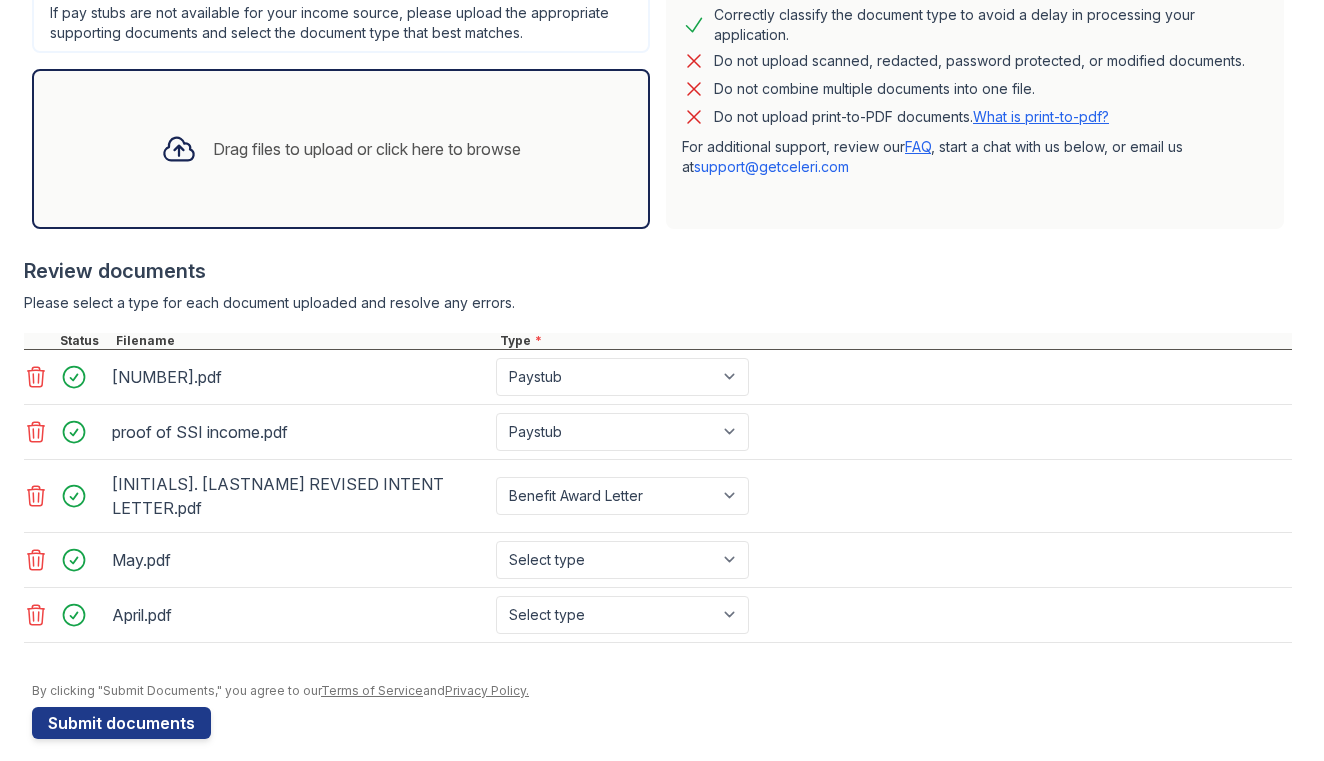 click on "Drag files to upload or click here to browse" at bounding box center (341, 149) 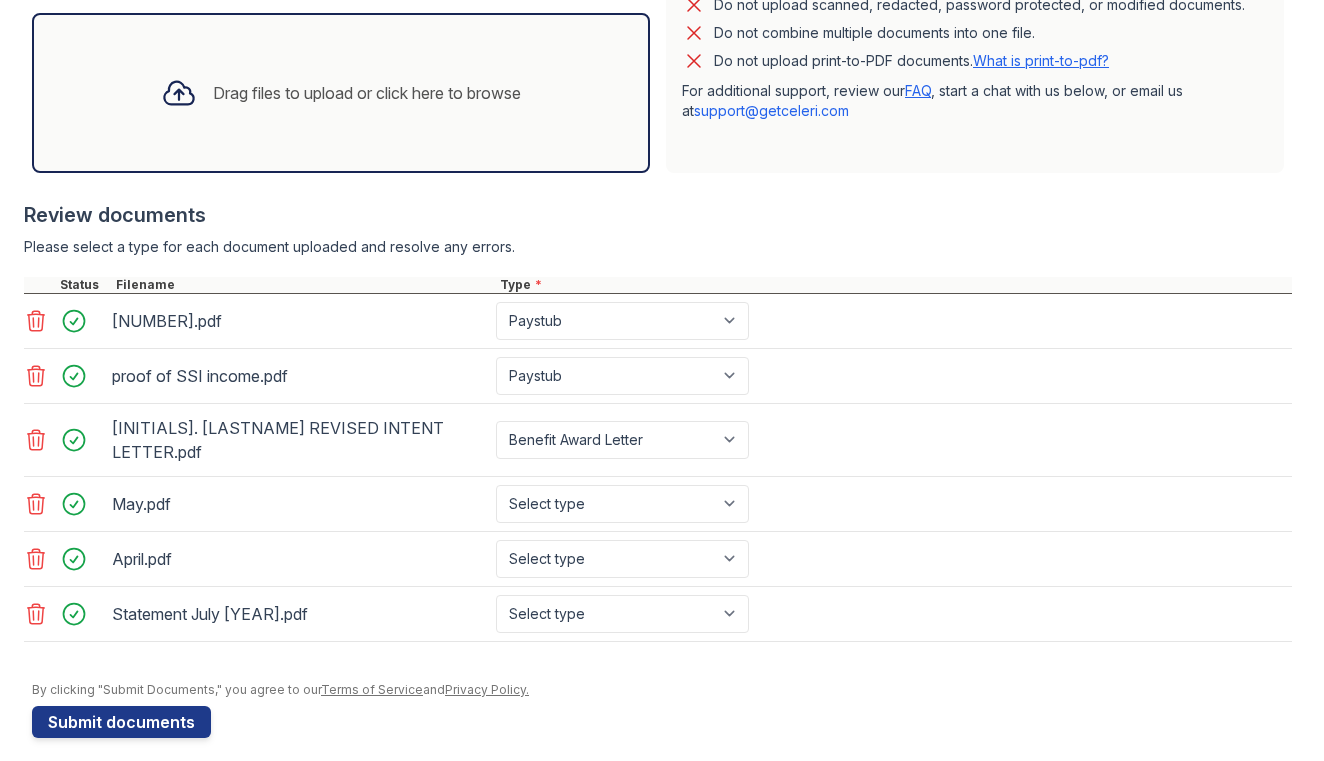scroll, scrollTop: 650, scrollLeft: 0, axis: vertical 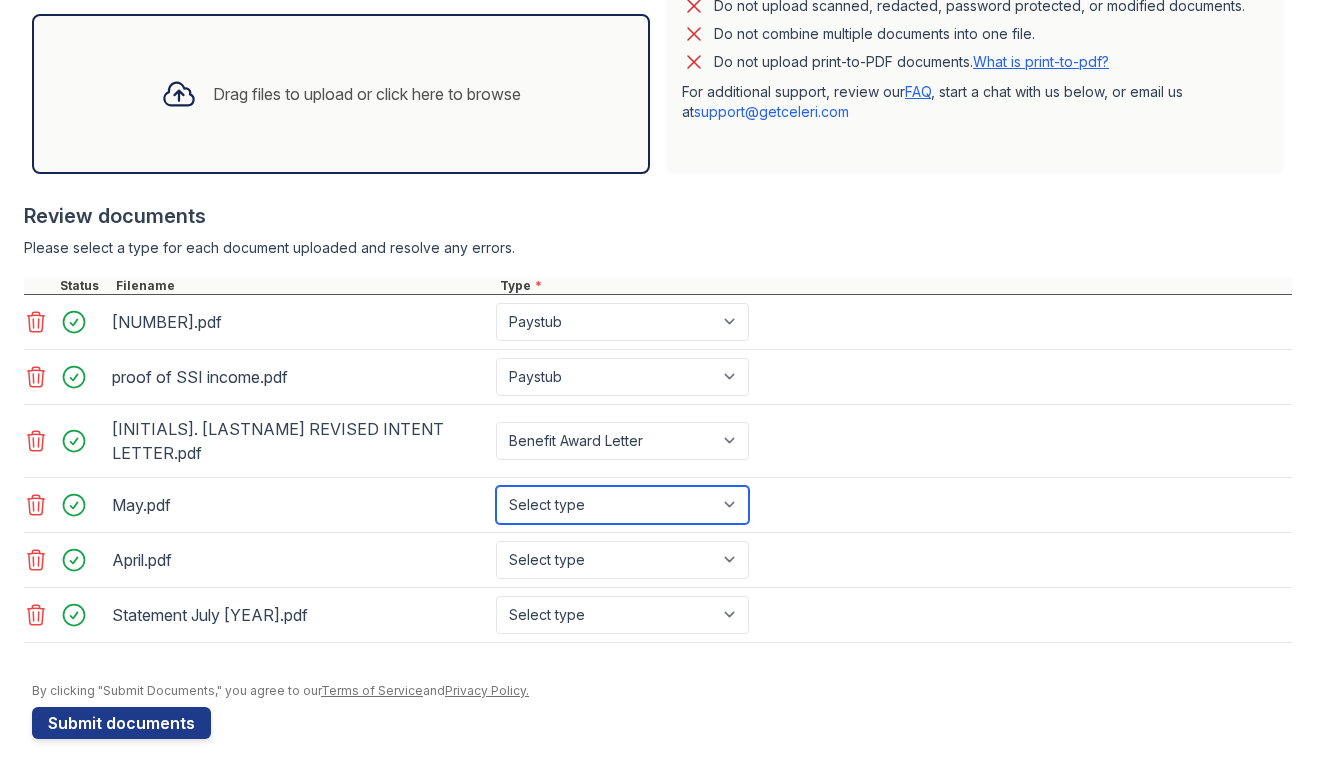 select on "bank_statement" 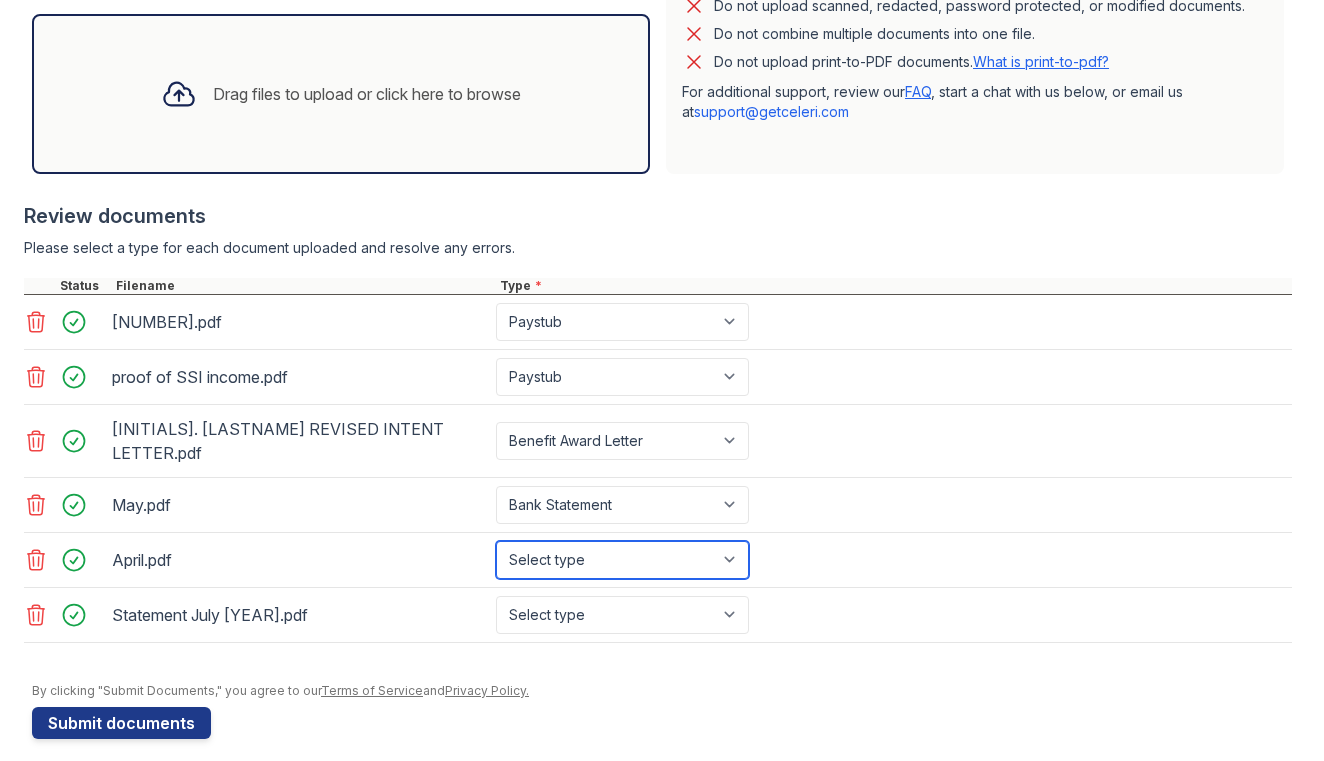 select on "bank_statement" 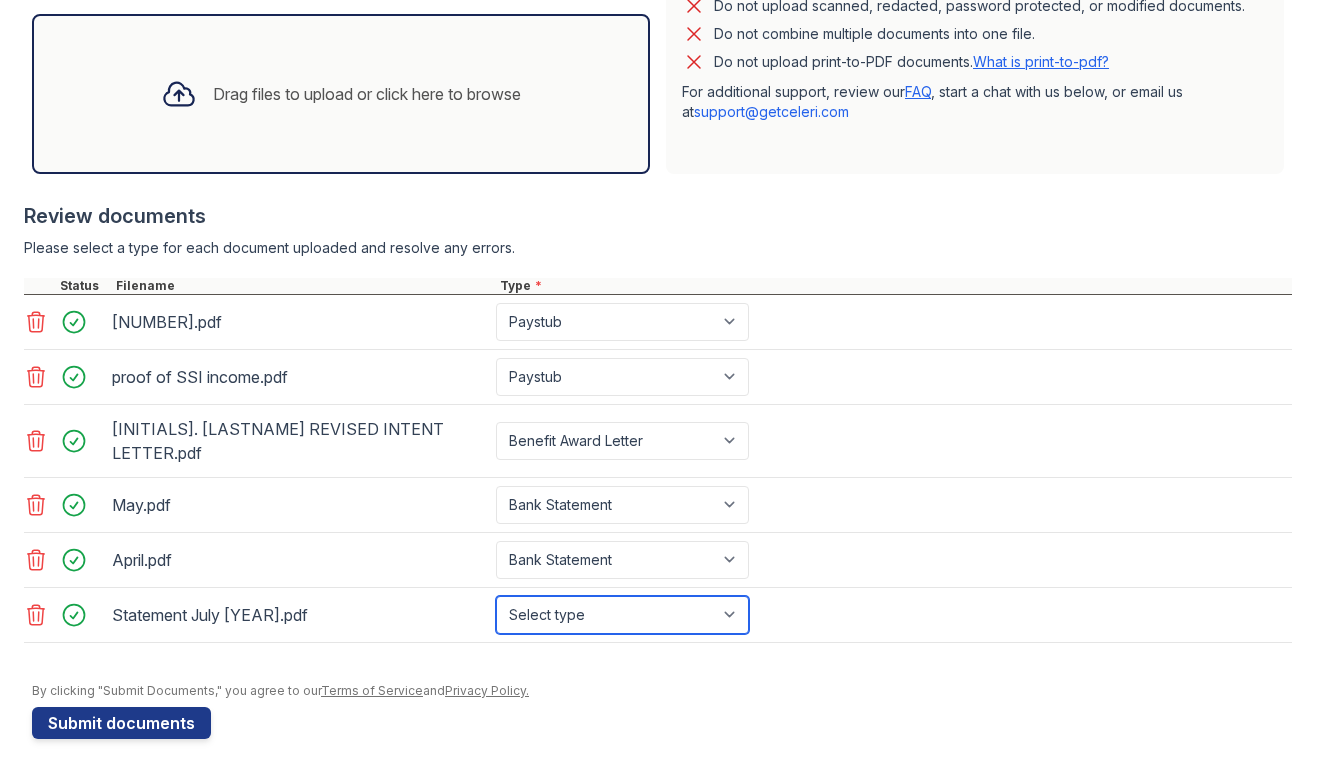 select on "bank_statement" 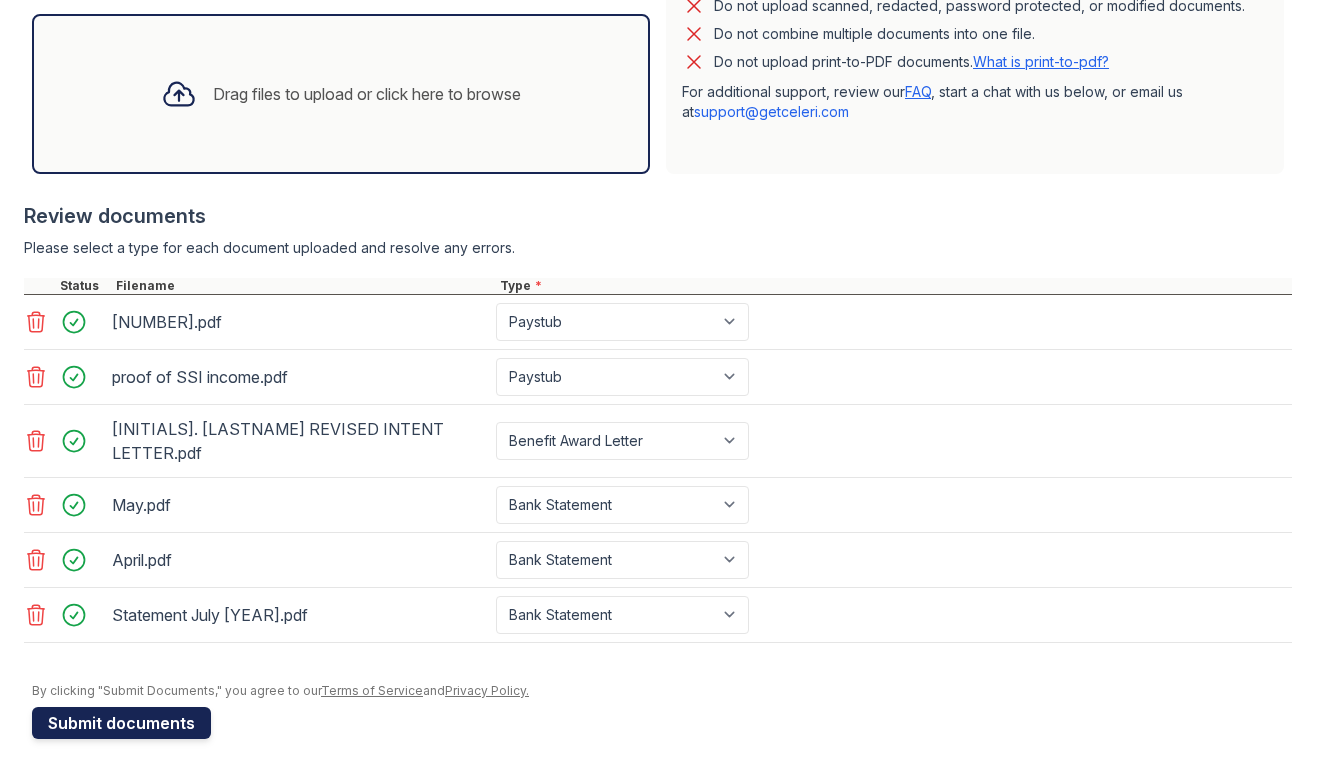 click on "Submit documents" at bounding box center (121, 723) 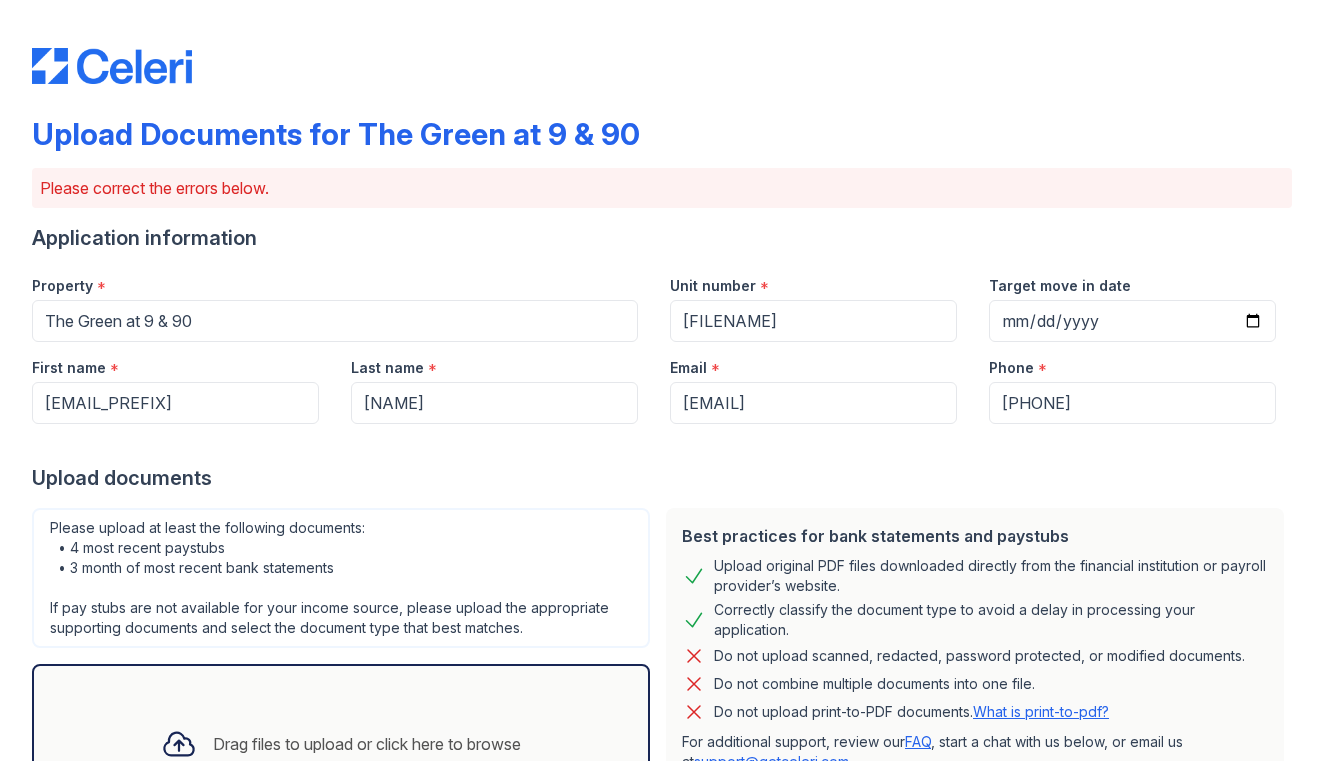 scroll, scrollTop: 0, scrollLeft: 0, axis: both 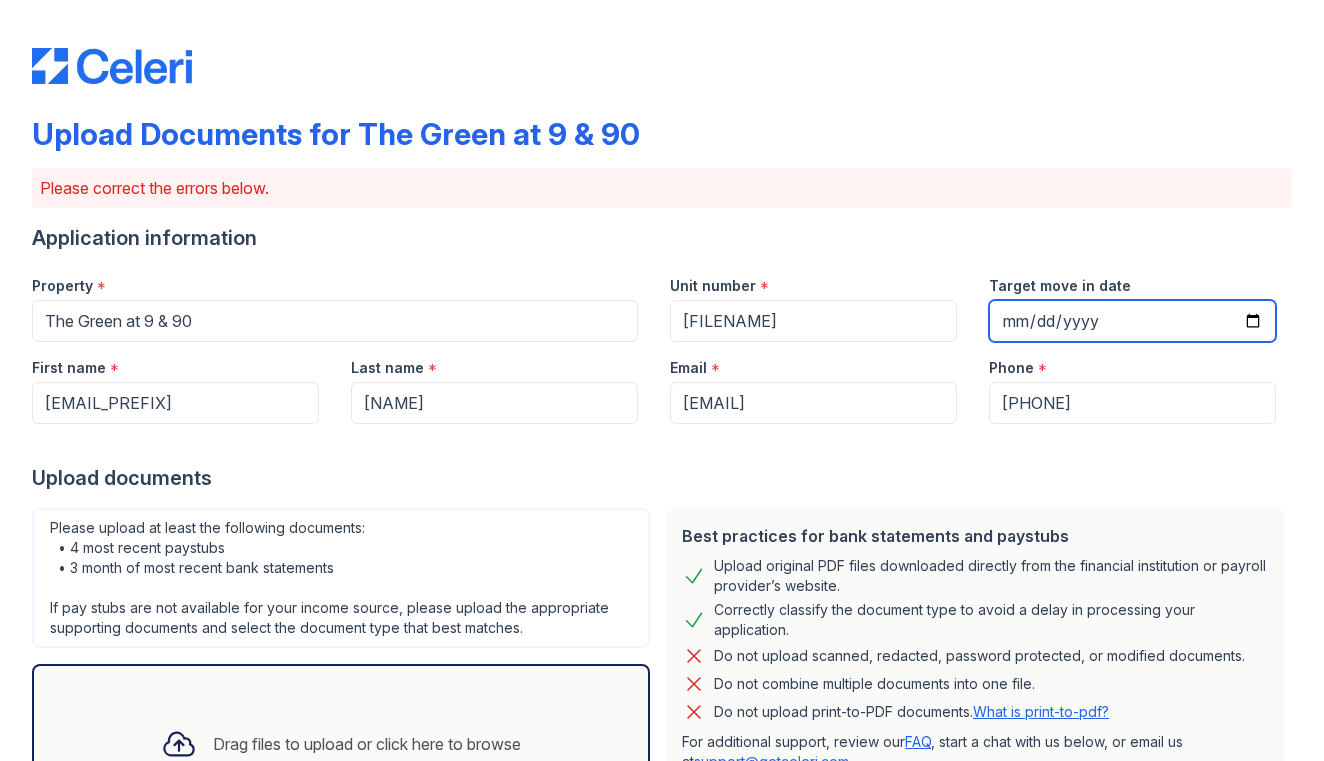 click on "Target move in date" at bounding box center [1132, 321] 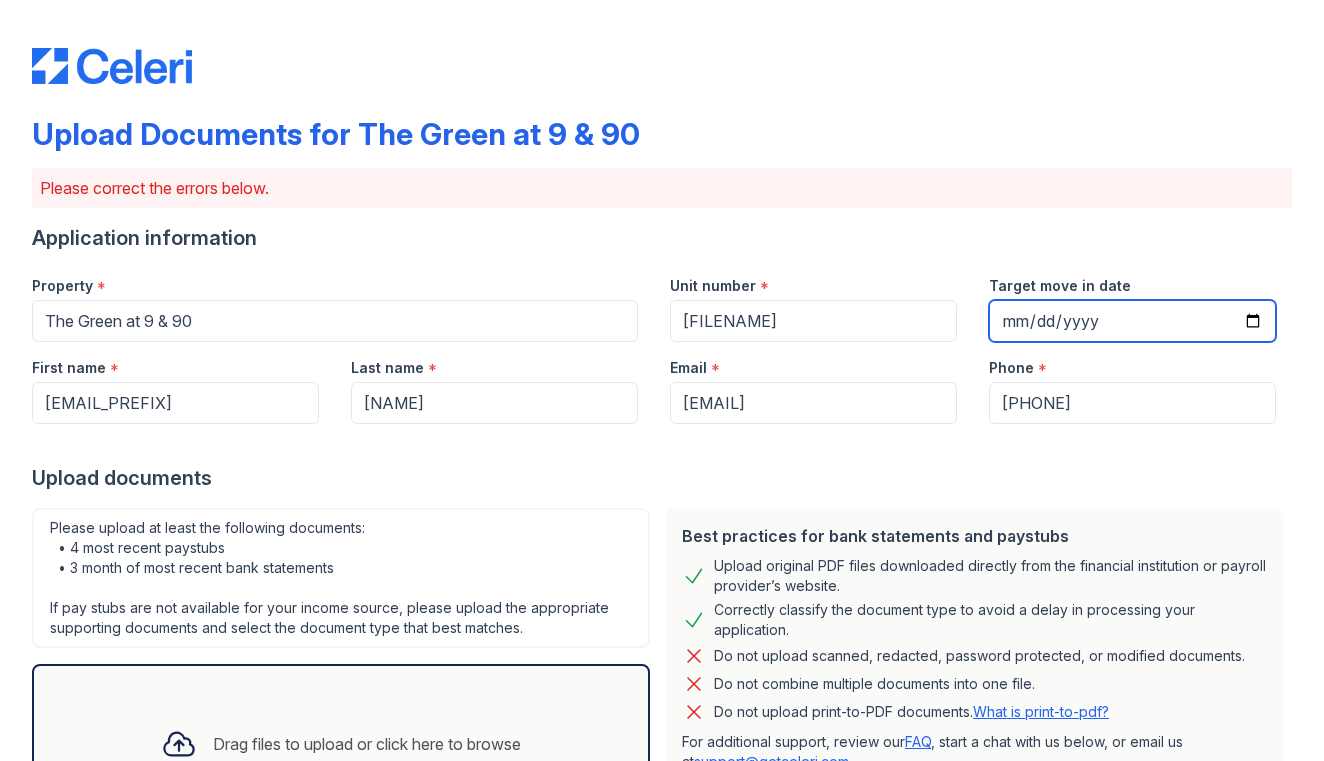type on "[DATE]" 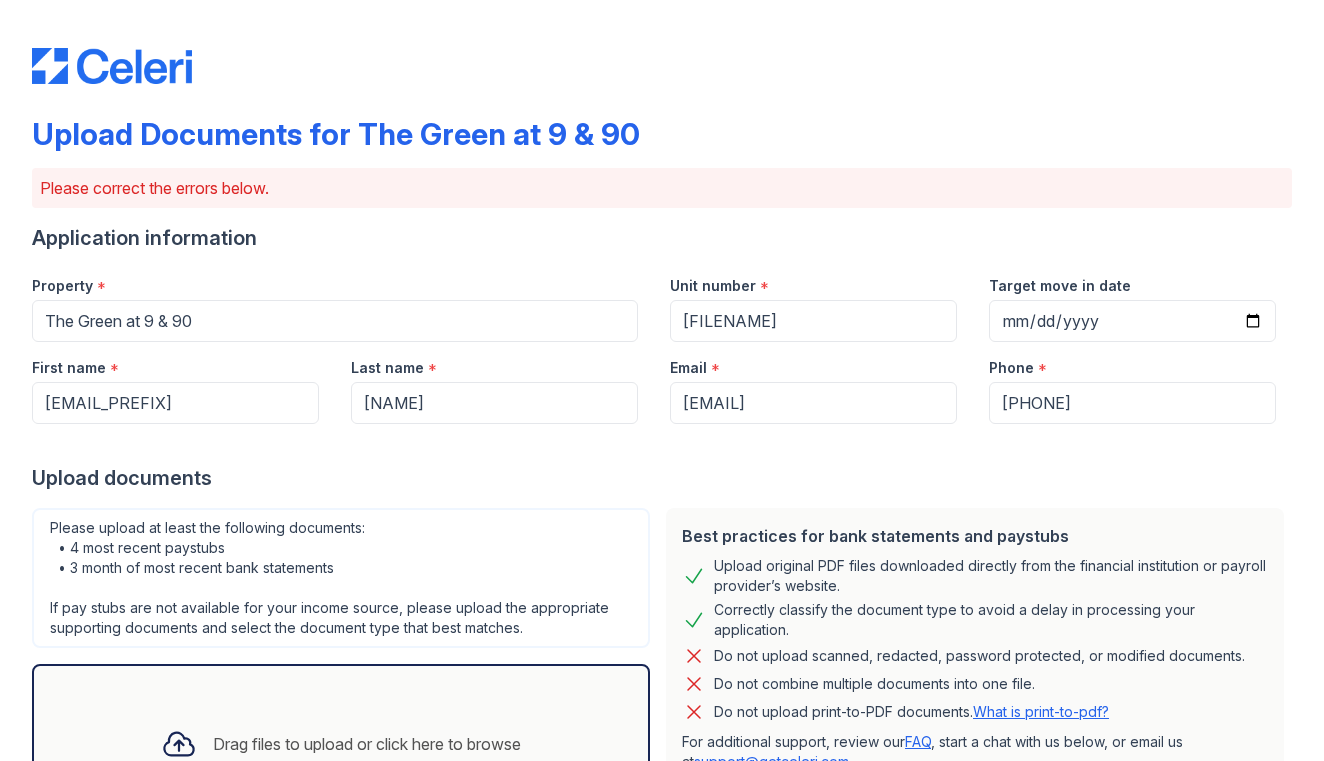 click on "Please correct the errors below." at bounding box center [662, 188] 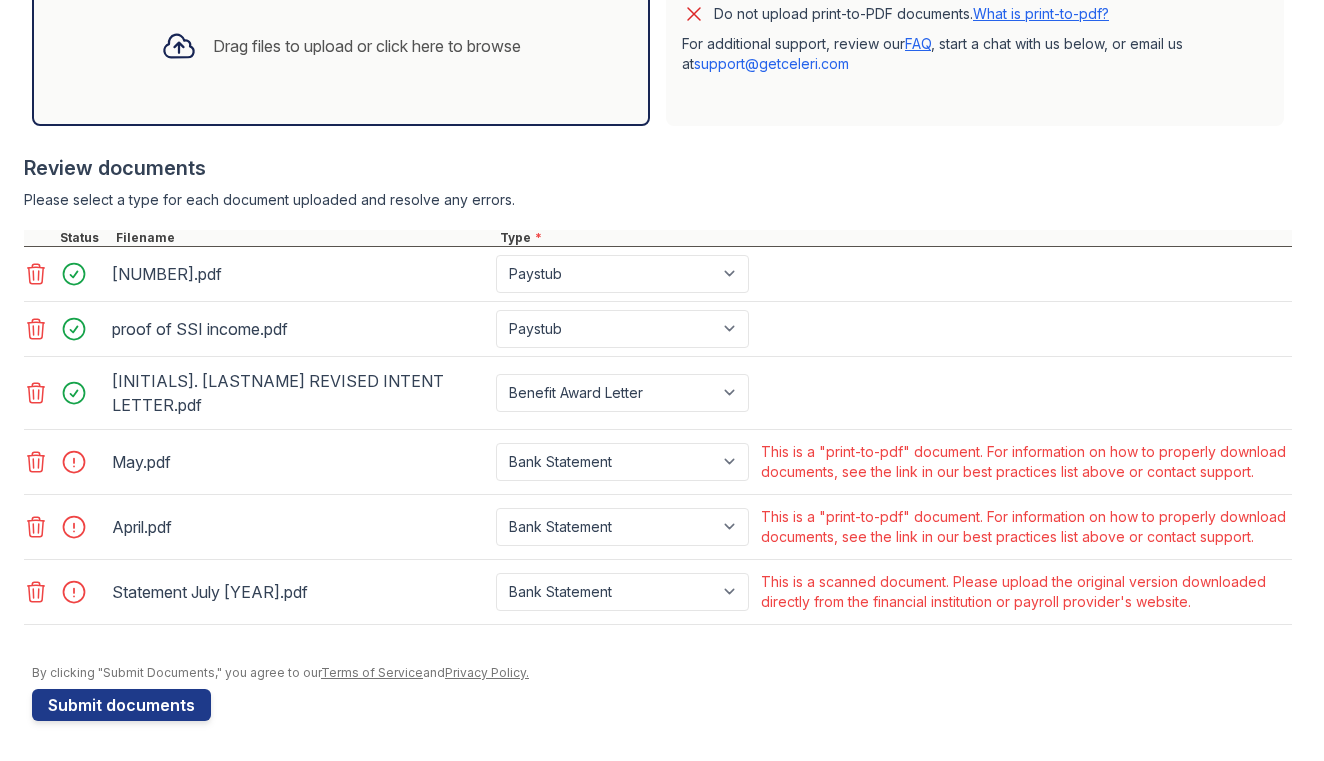 scroll, scrollTop: 720, scrollLeft: 0, axis: vertical 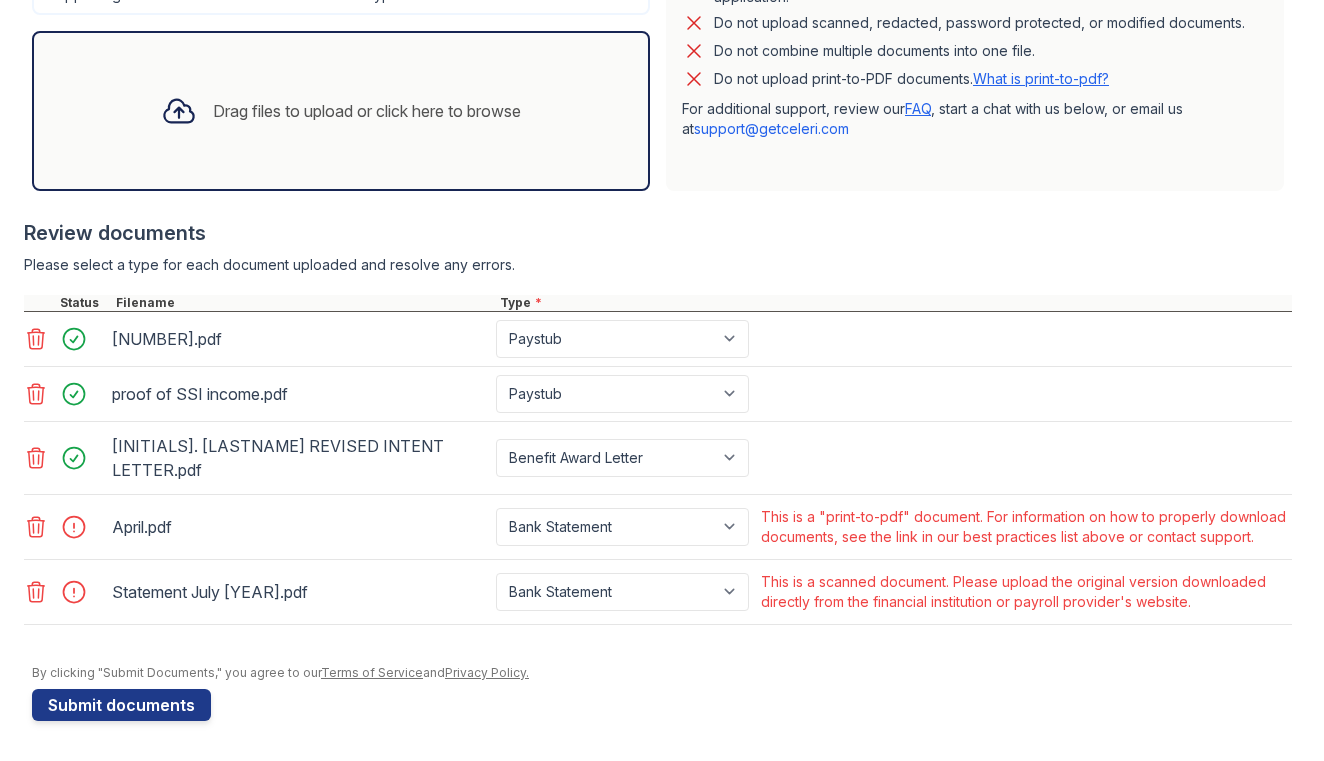 click 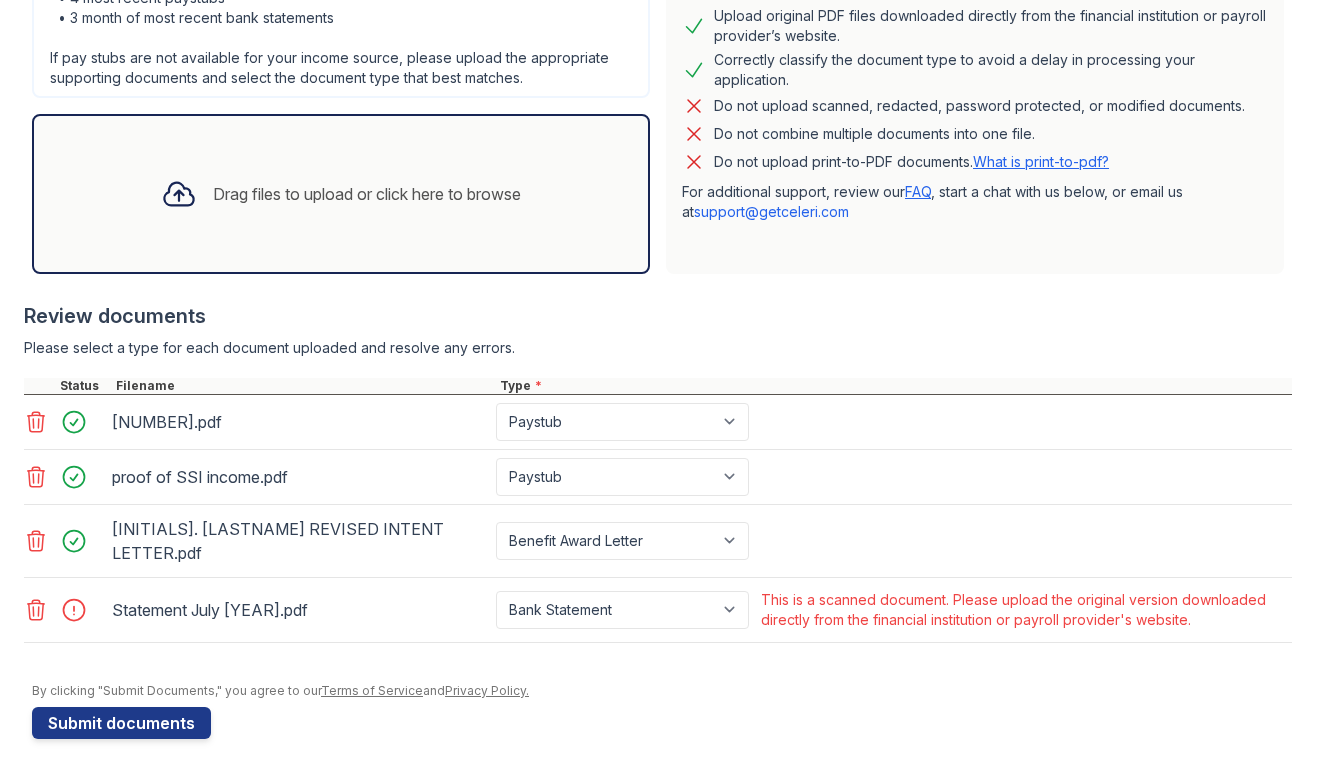 click 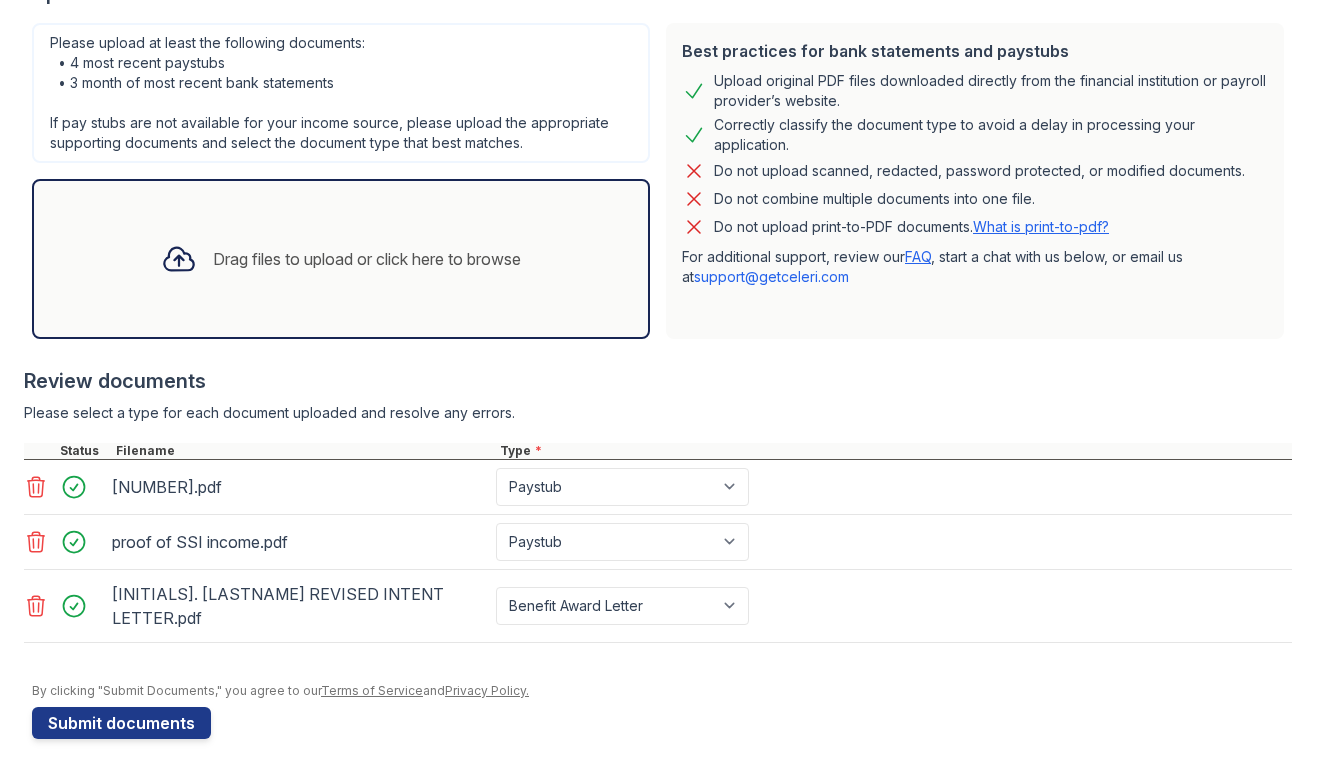 scroll, scrollTop: 0, scrollLeft: 0, axis: both 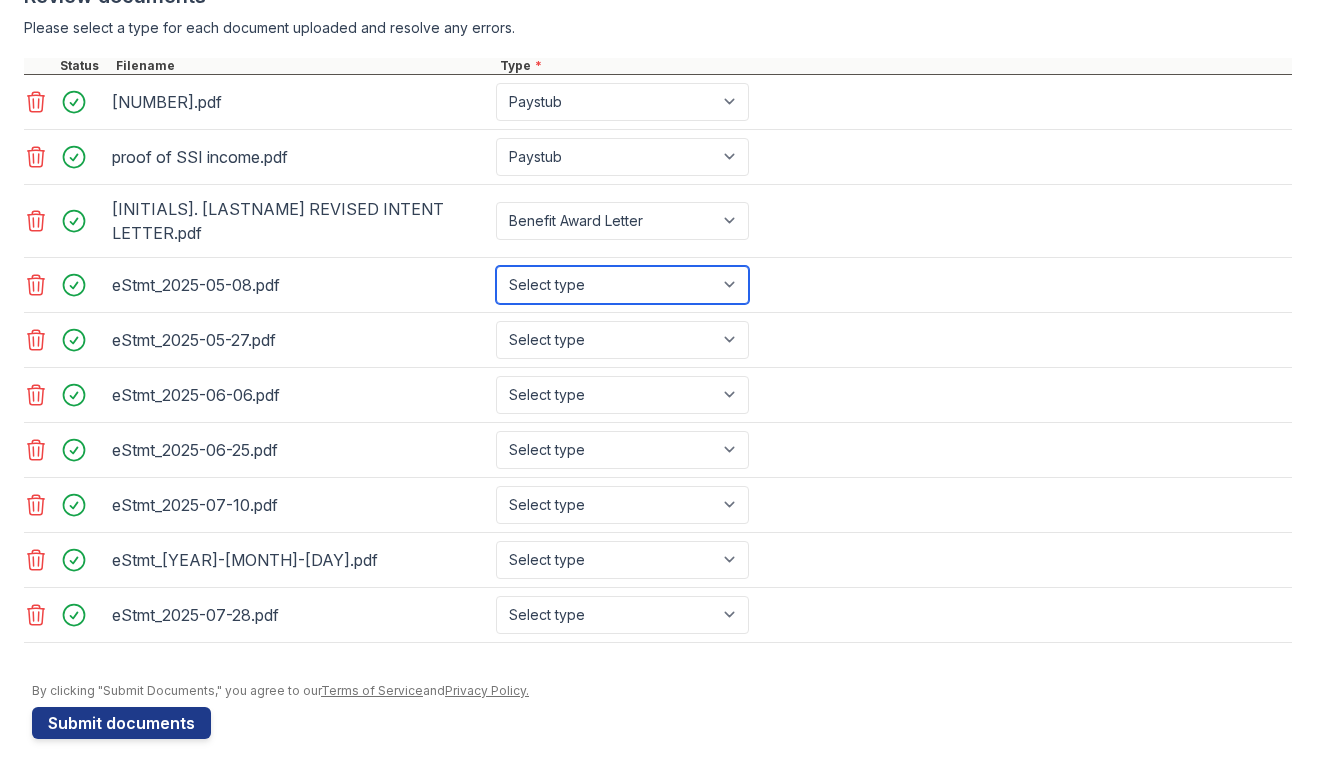 select on "bank_statement" 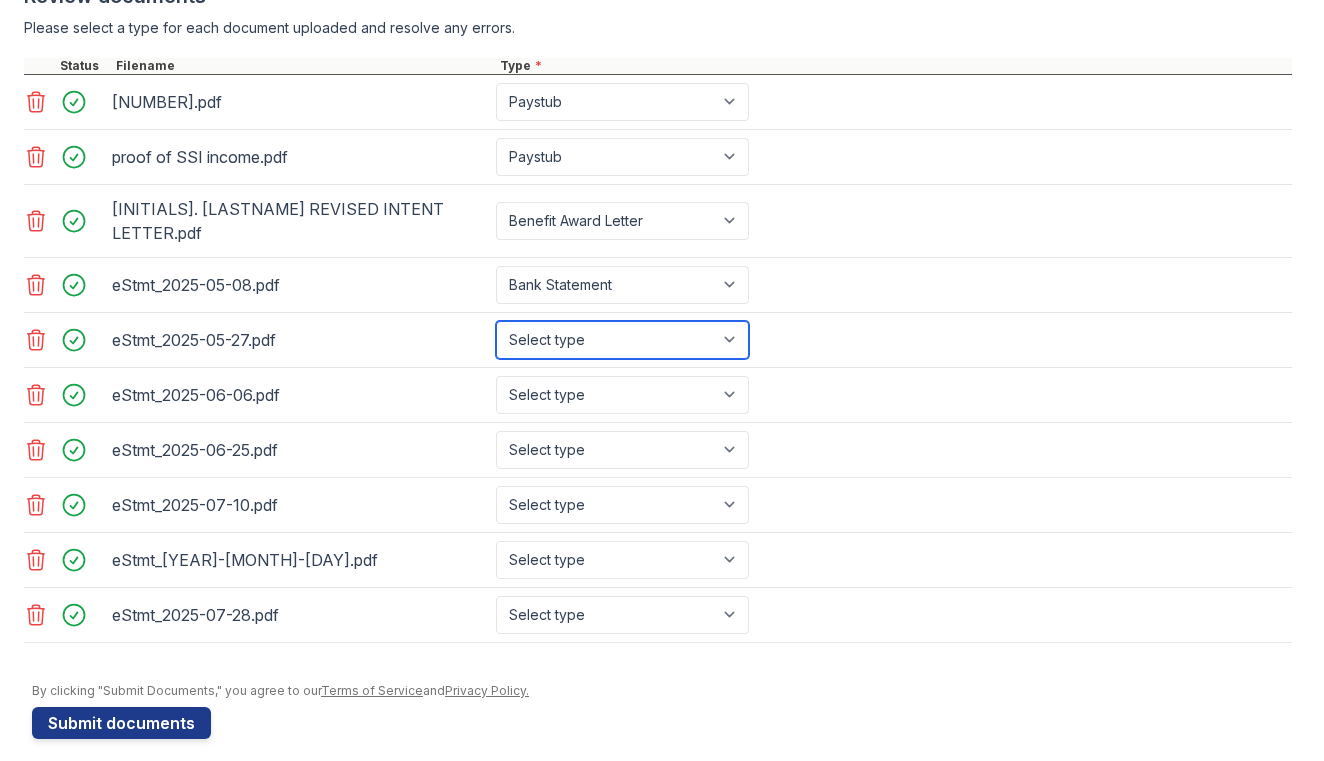 select on "bank_statement" 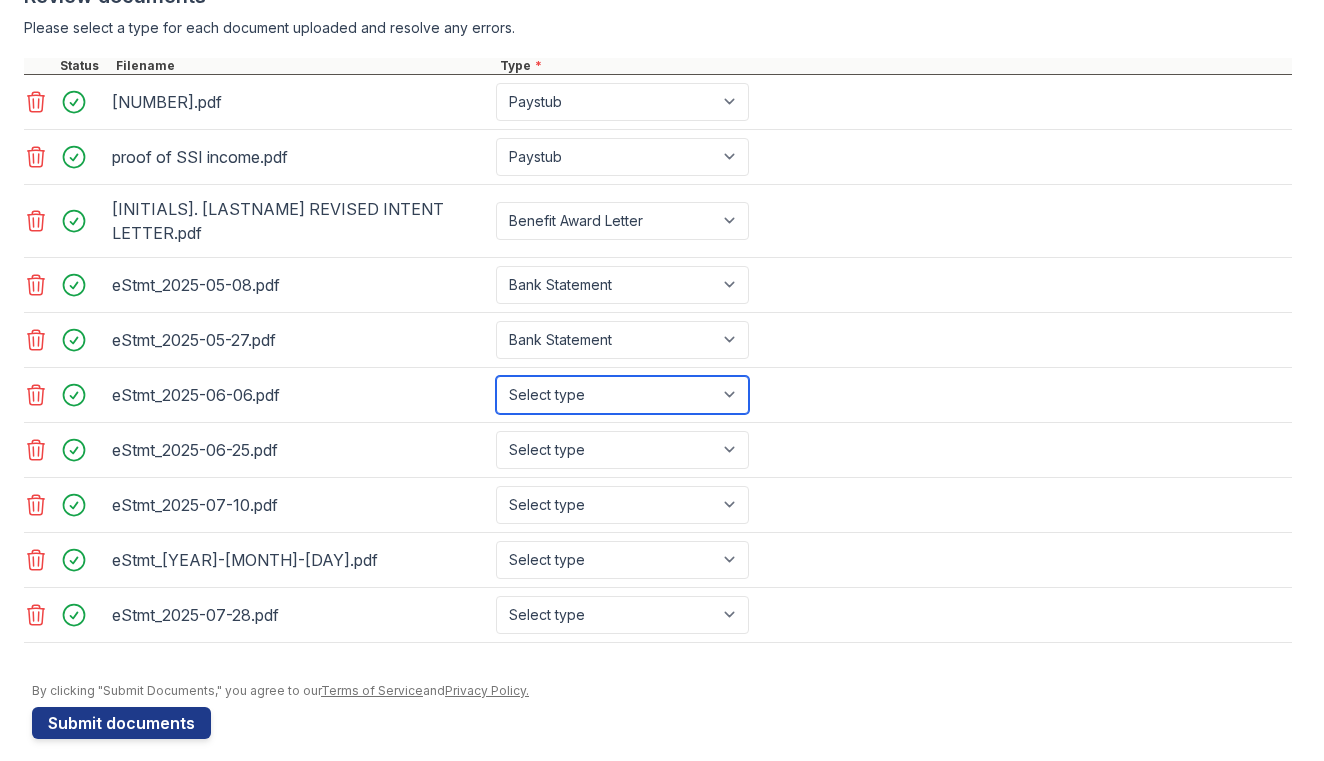 select on "bank_statement" 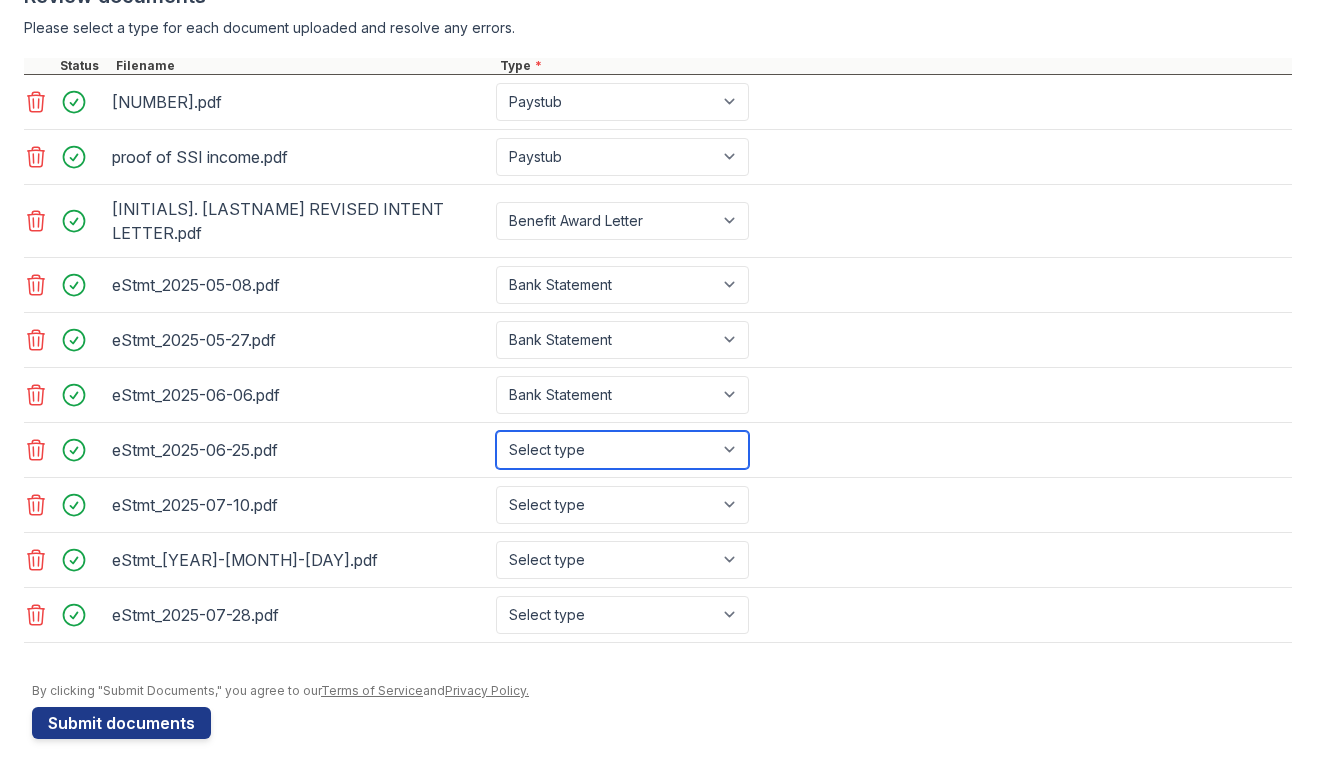 select on "bank_statement" 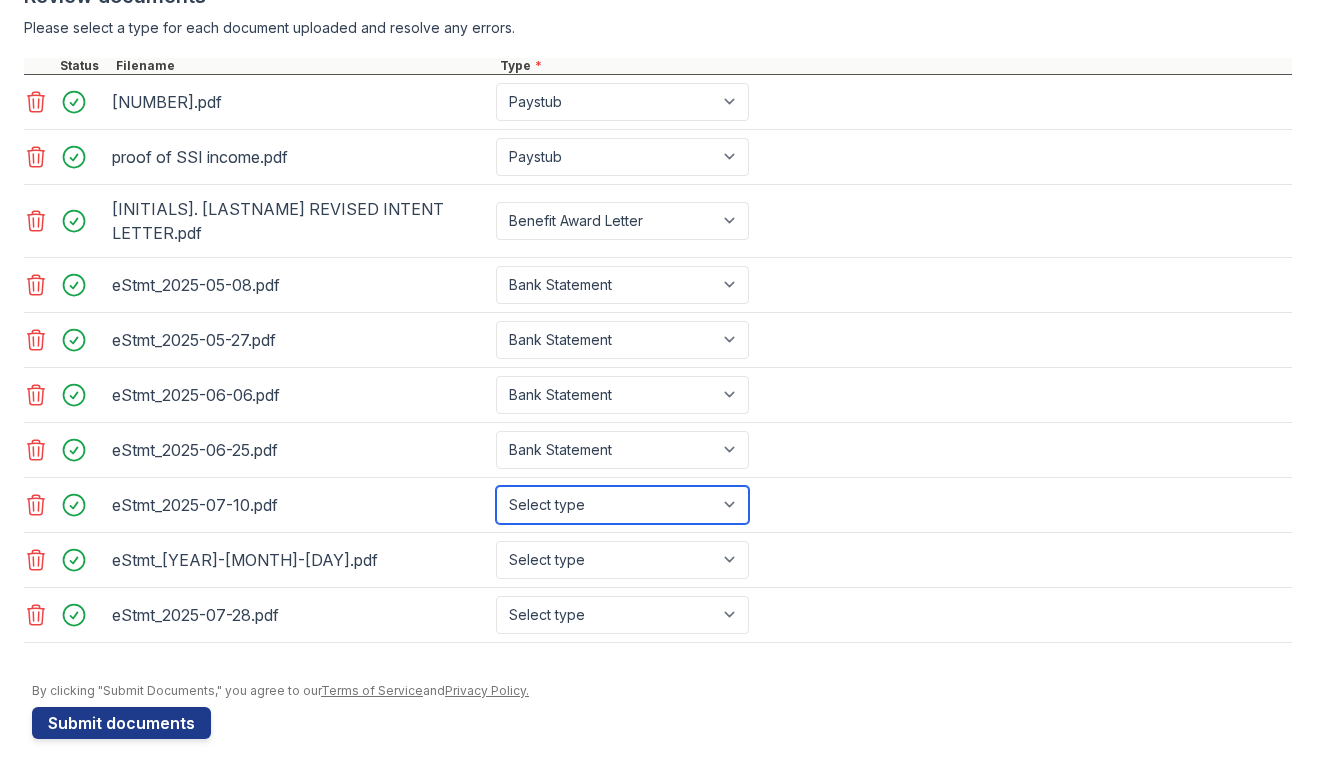 select on "bank_statement" 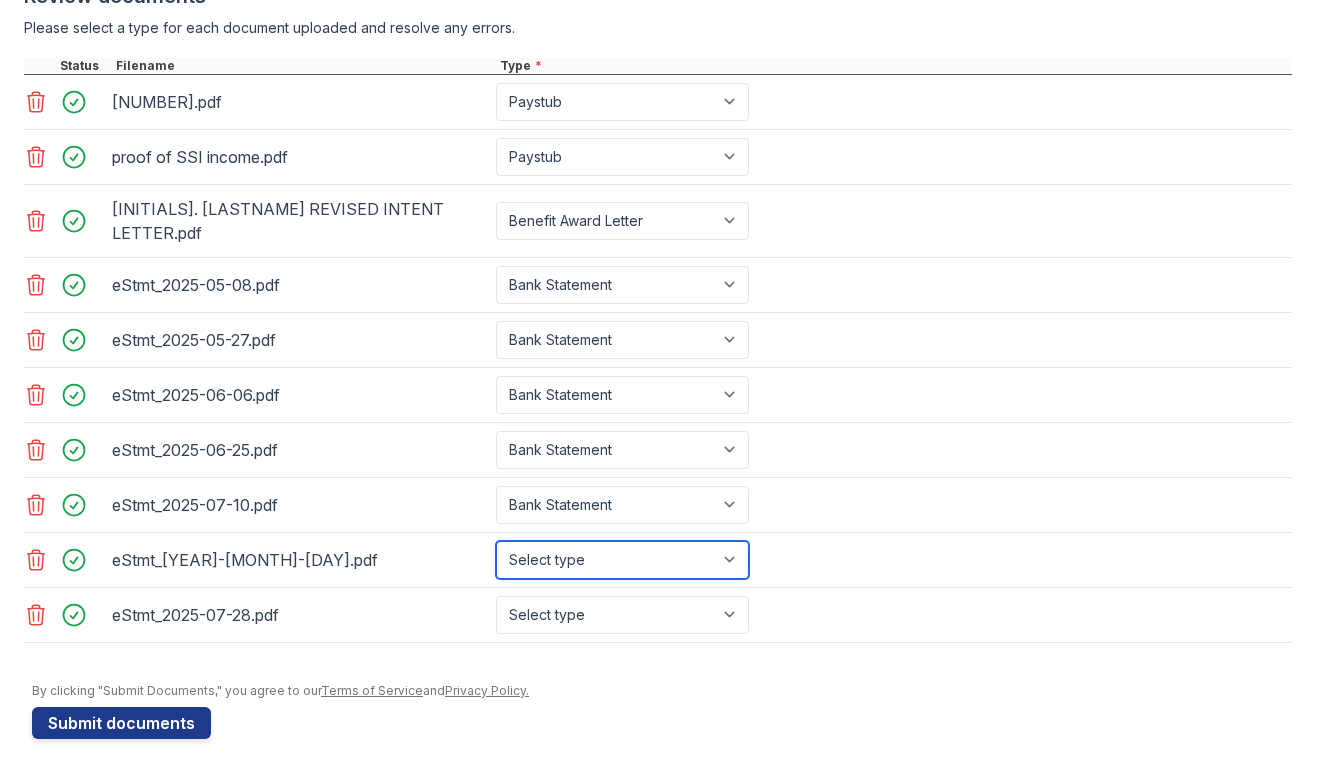 select on "bank_statement" 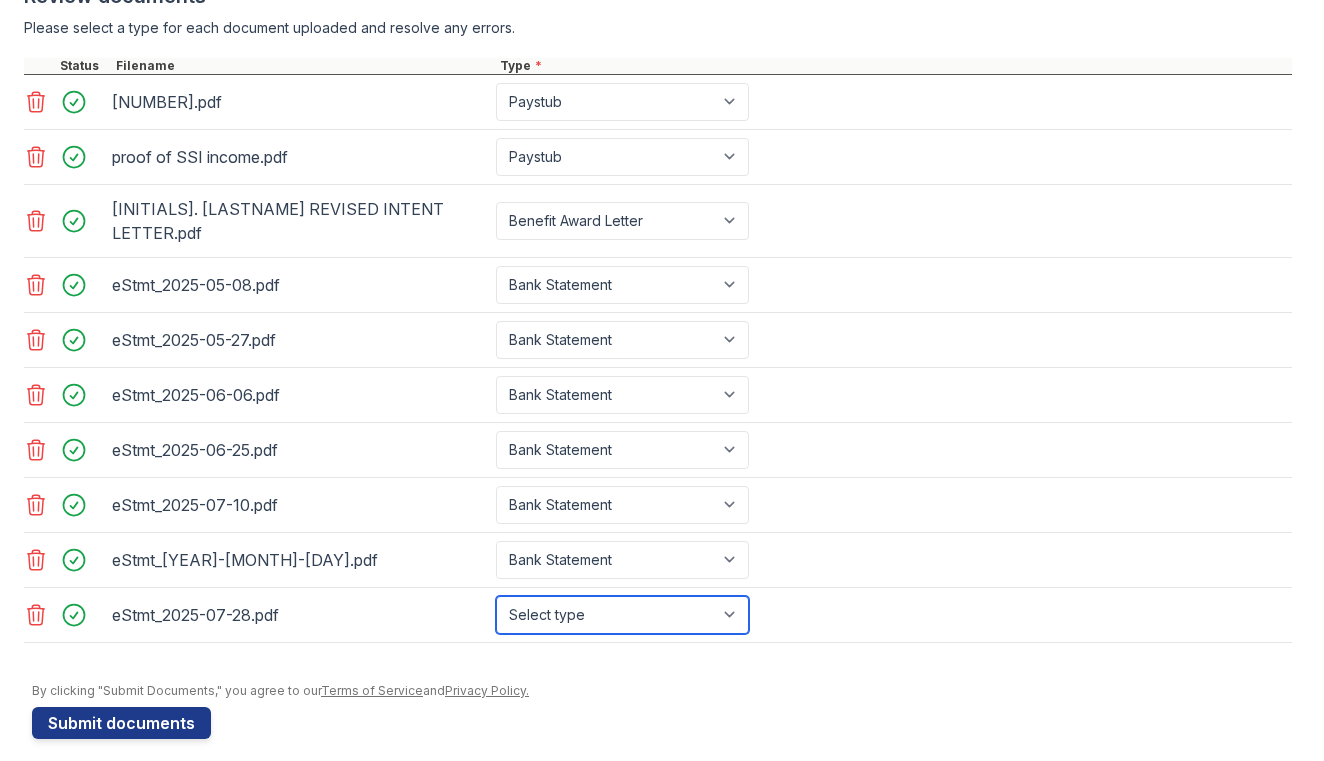 select on "bank_statement" 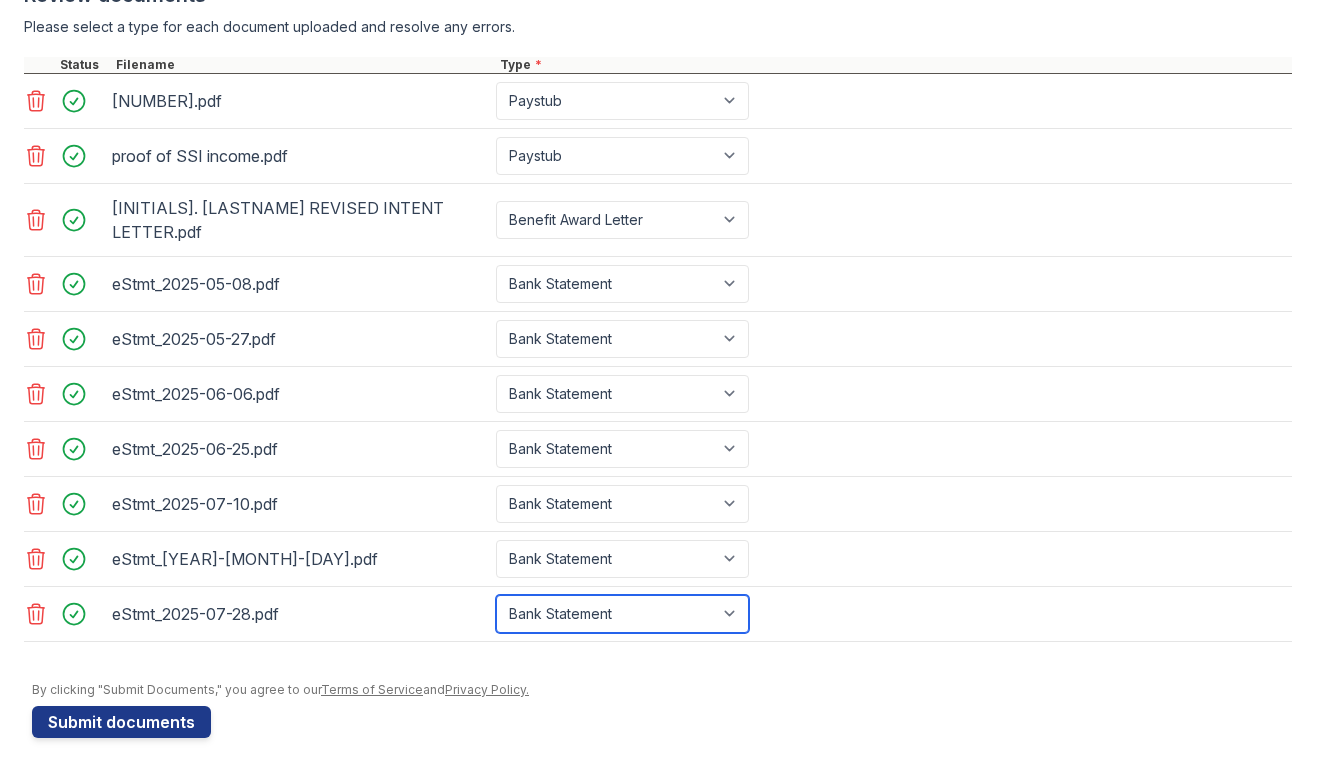 scroll, scrollTop: 870, scrollLeft: 0, axis: vertical 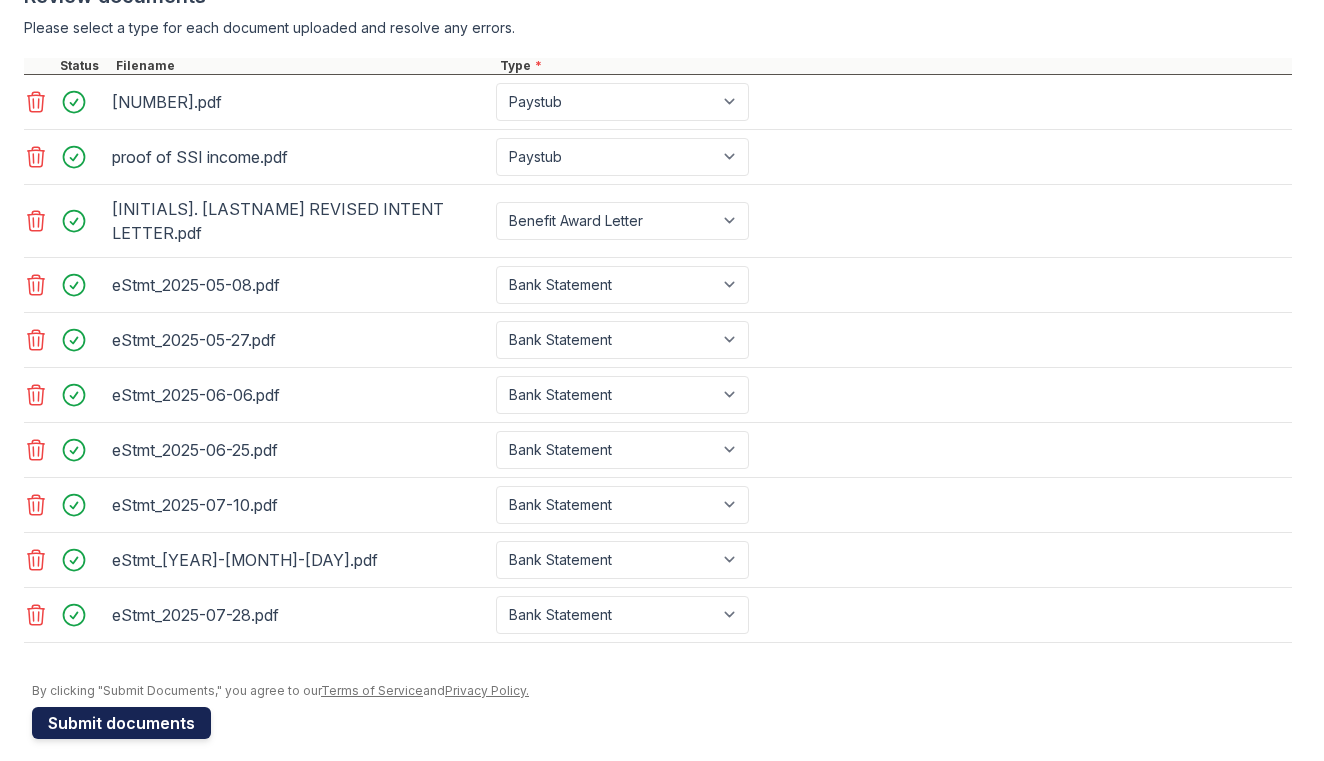 click on "Submit documents" at bounding box center (121, 723) 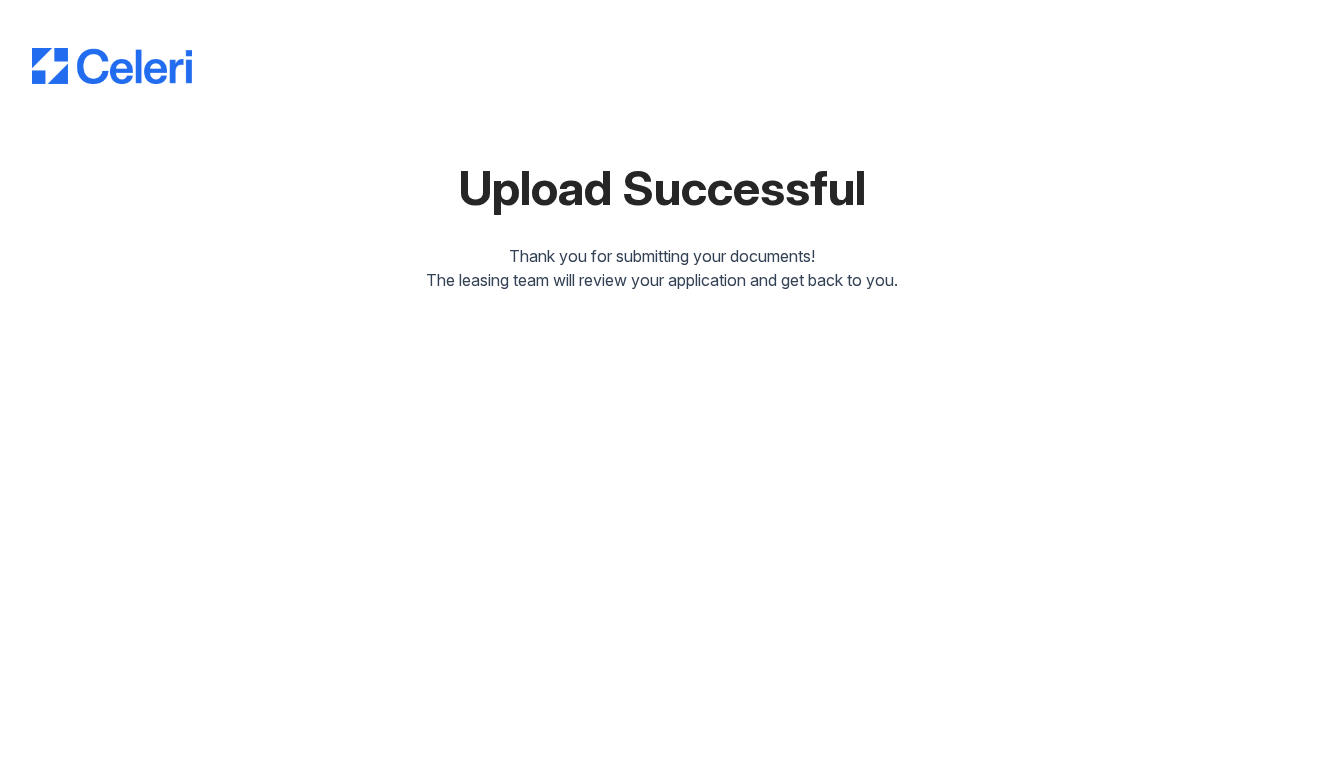 scroll, scrollTop: 1, scrollLeft: 0, axis: vertical 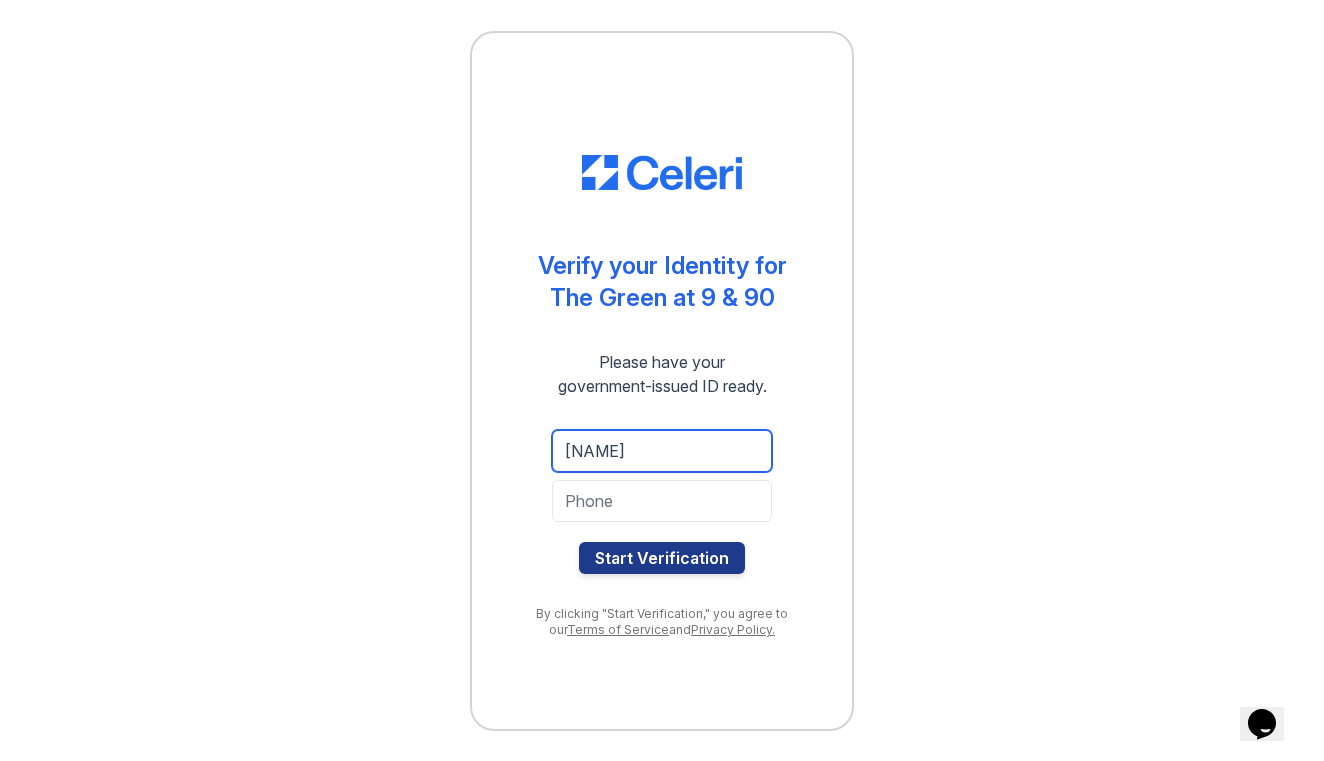 type on "[EMAIL]" 